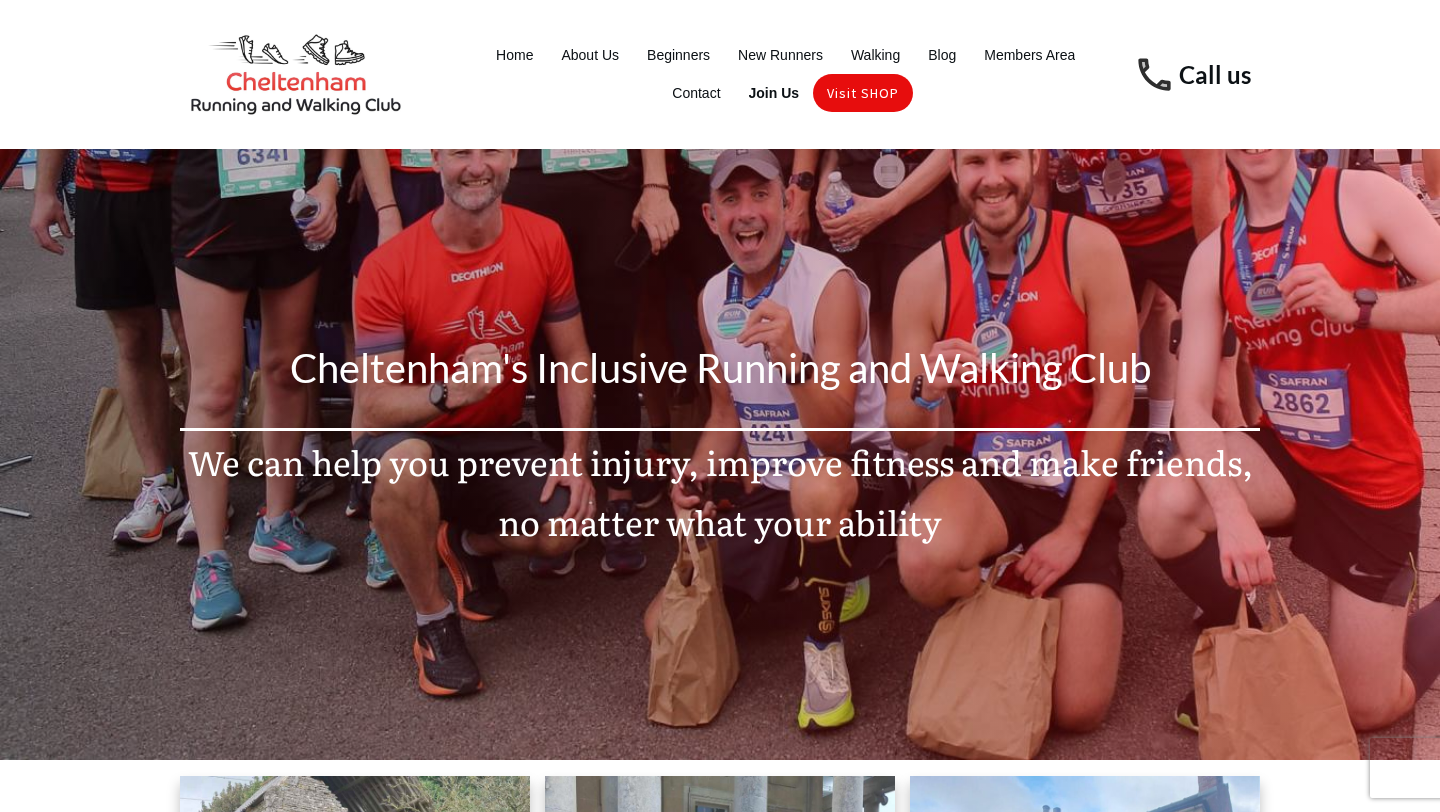 scroll, scrollTop: 0, scrollLeft: 0, axis: both 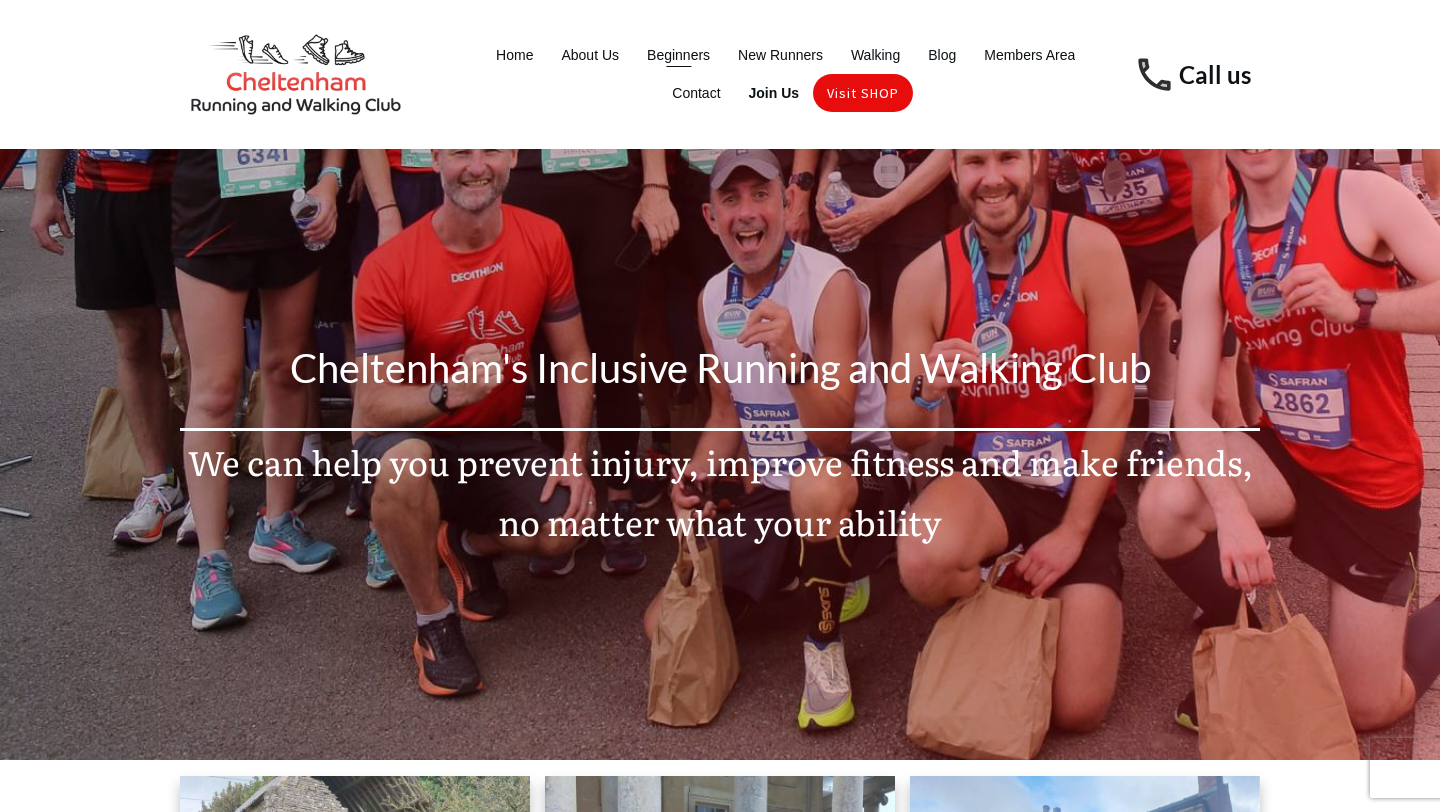 click on "Beginners" at bounding box center [678, 55] 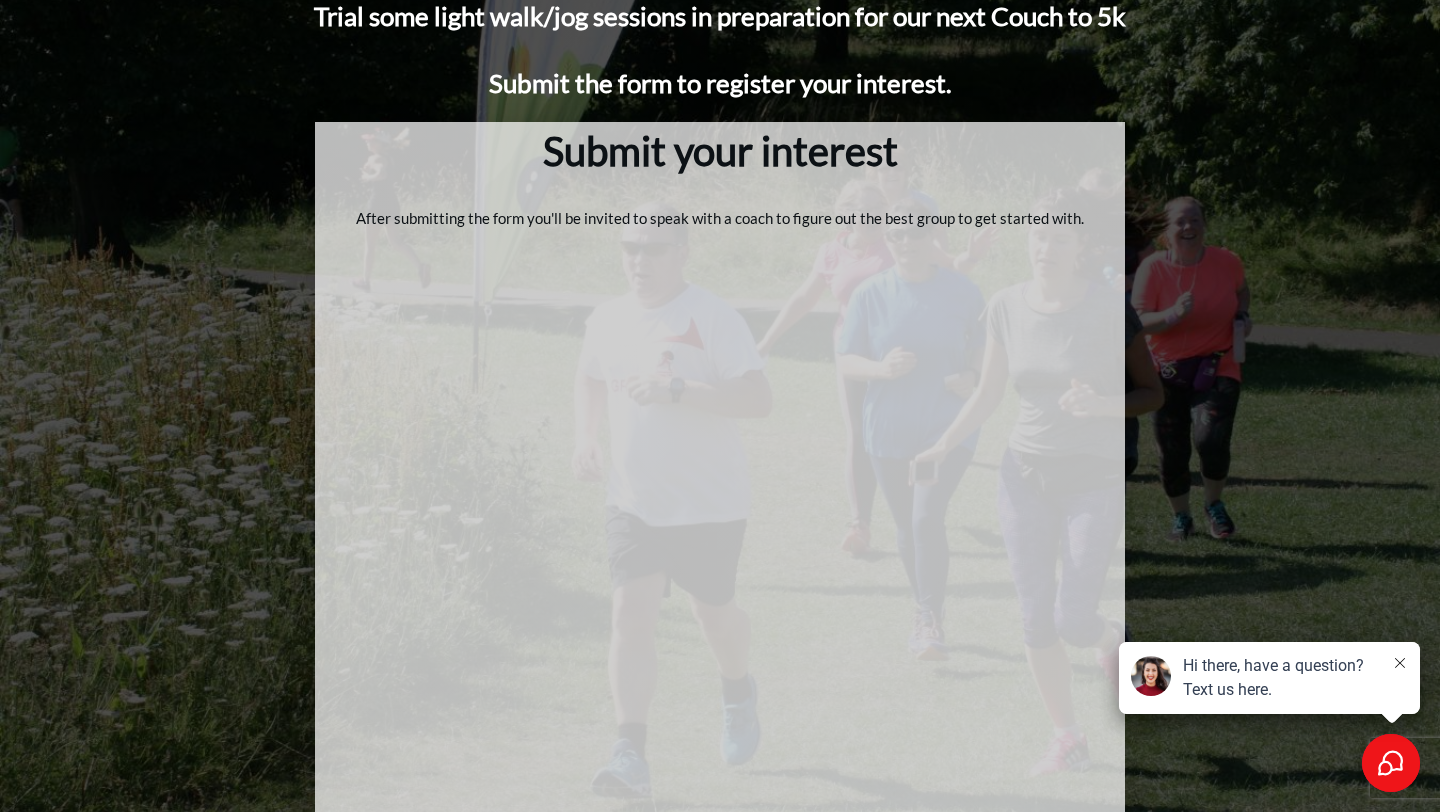 scroll, scrollTop: 0, scrollLeft: 0, axis: both 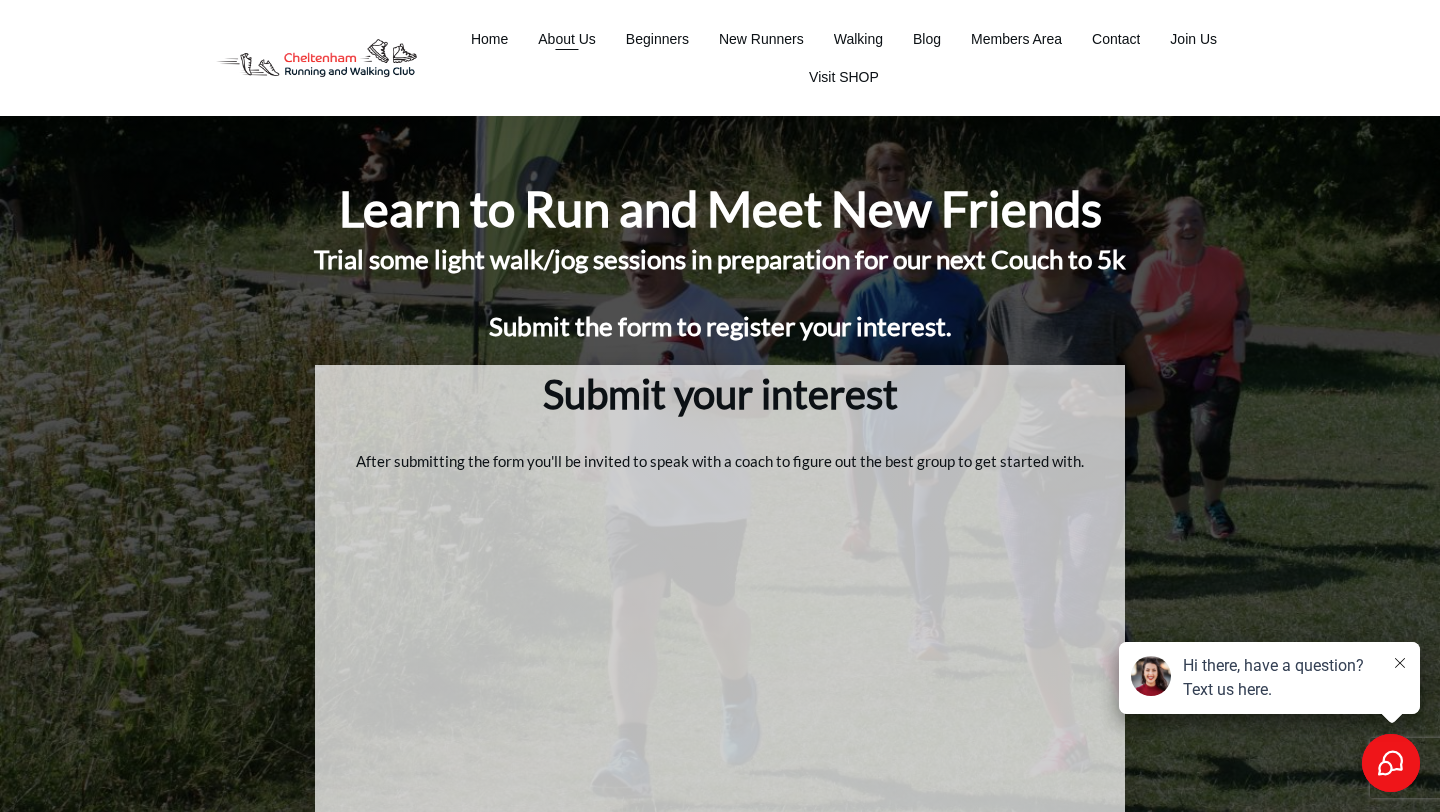 click on "About Us" at bounding box center (567, 39) 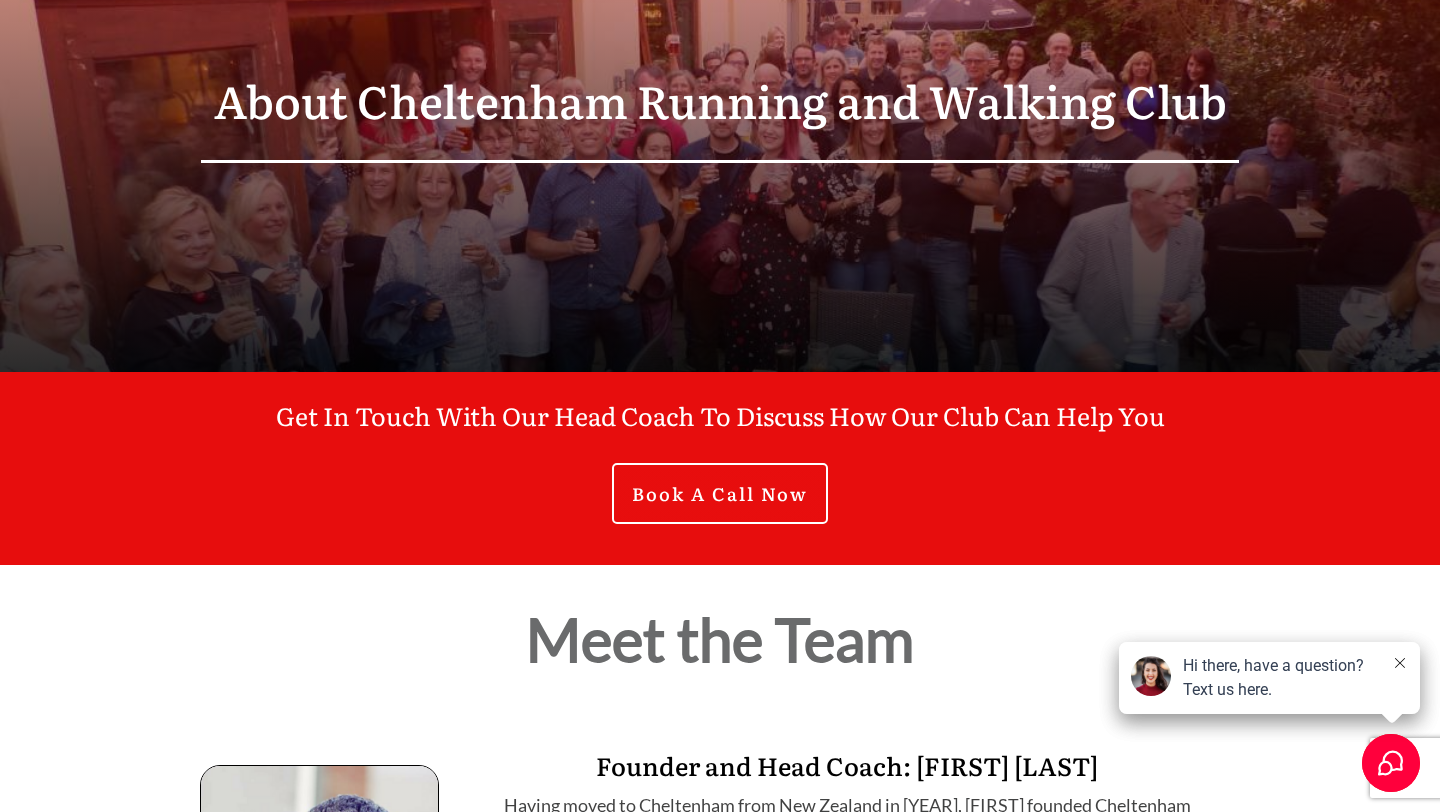 scroll, scrollTop: 0, scrollLeft: 0, axis: both 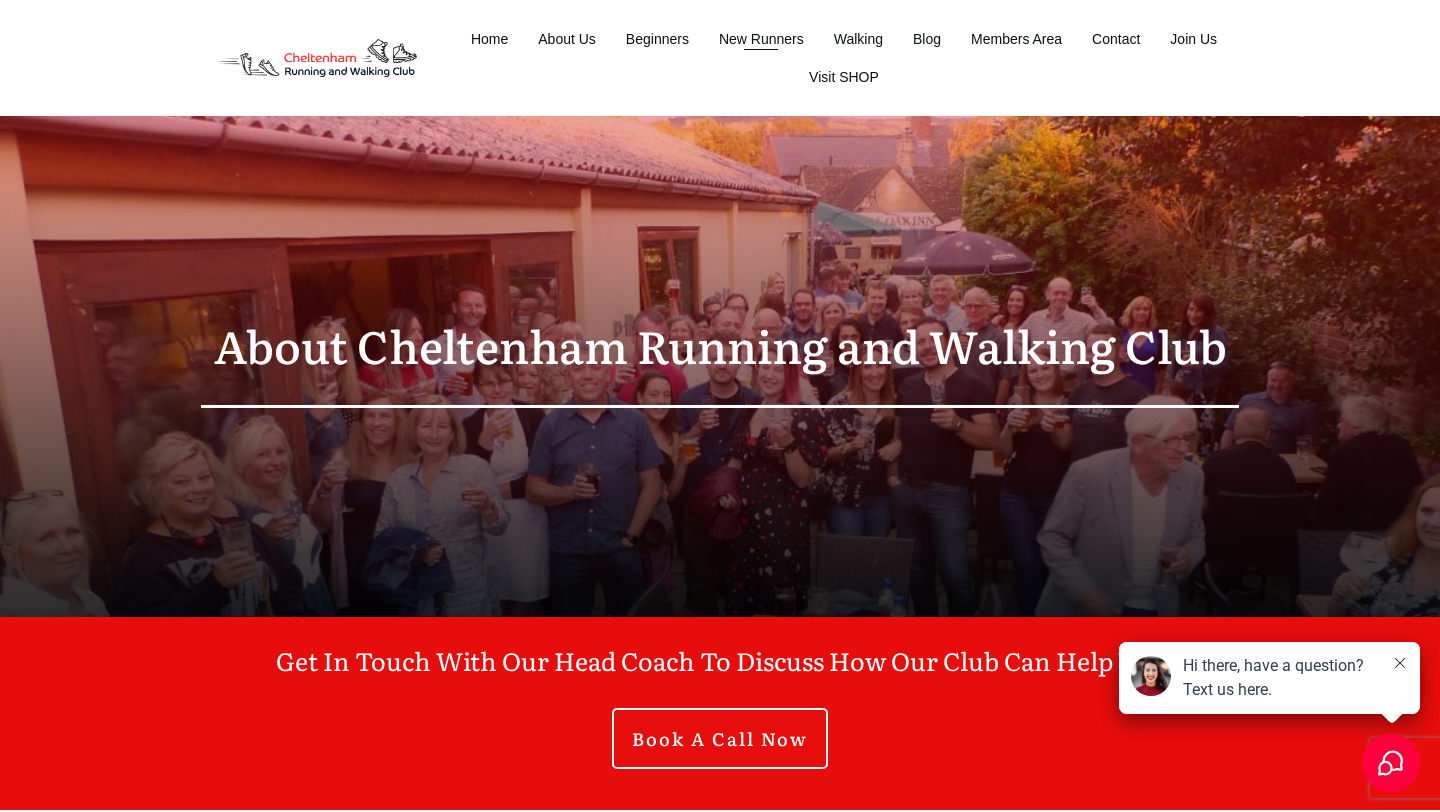 click on "New Runners" at bounding box center (761, 39) 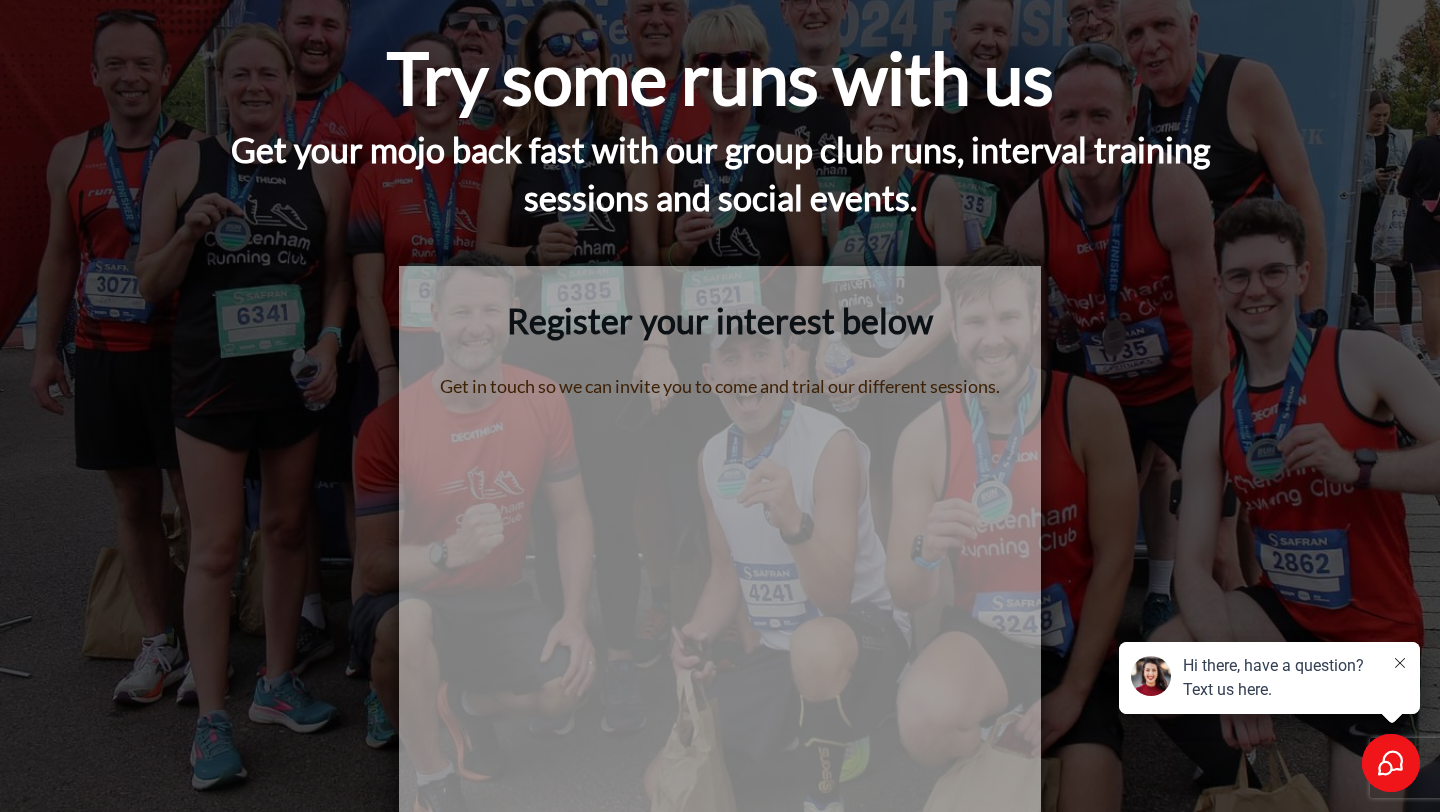 scroll, scrollTop: 0, scrollLeft: 0, axis: both 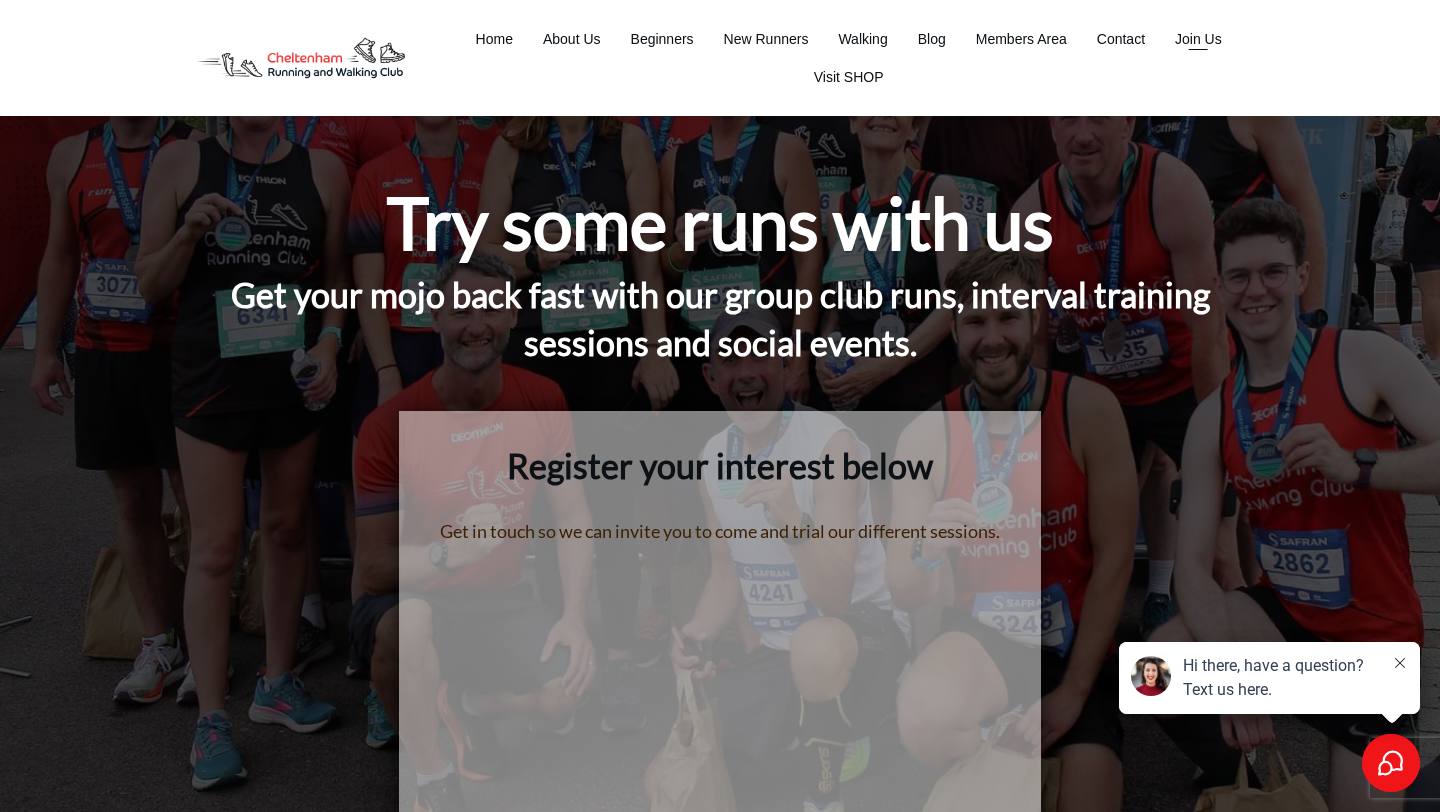 click on "Join Us" at bounding box center (1198, 39) 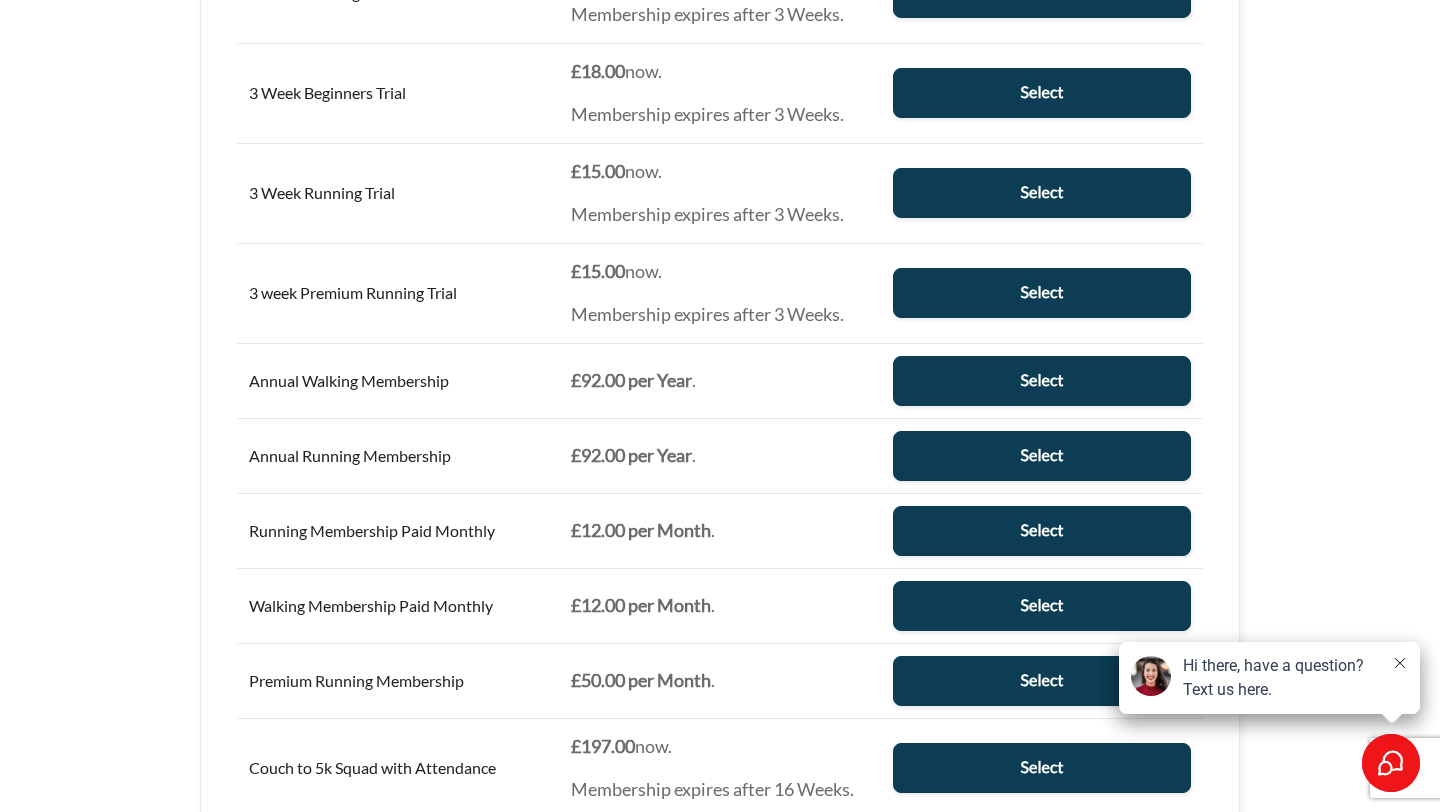 scroll, scrollTop: 681, scrollLeft: 0, axis: vertical 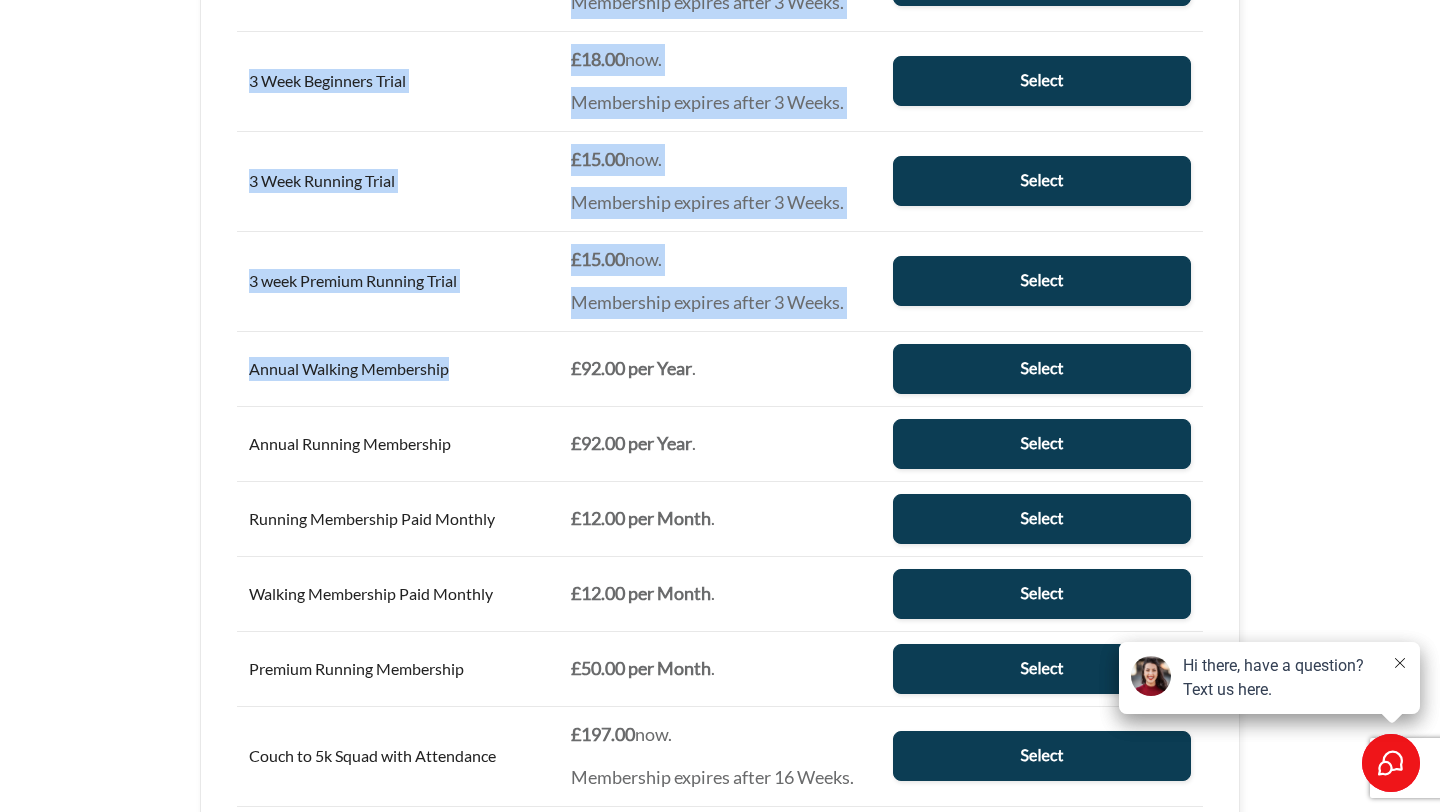 drag, startPoint x: 695, startPoint y: 339, endPoint x: 175, endPoint y: 397, distance: 523.2246 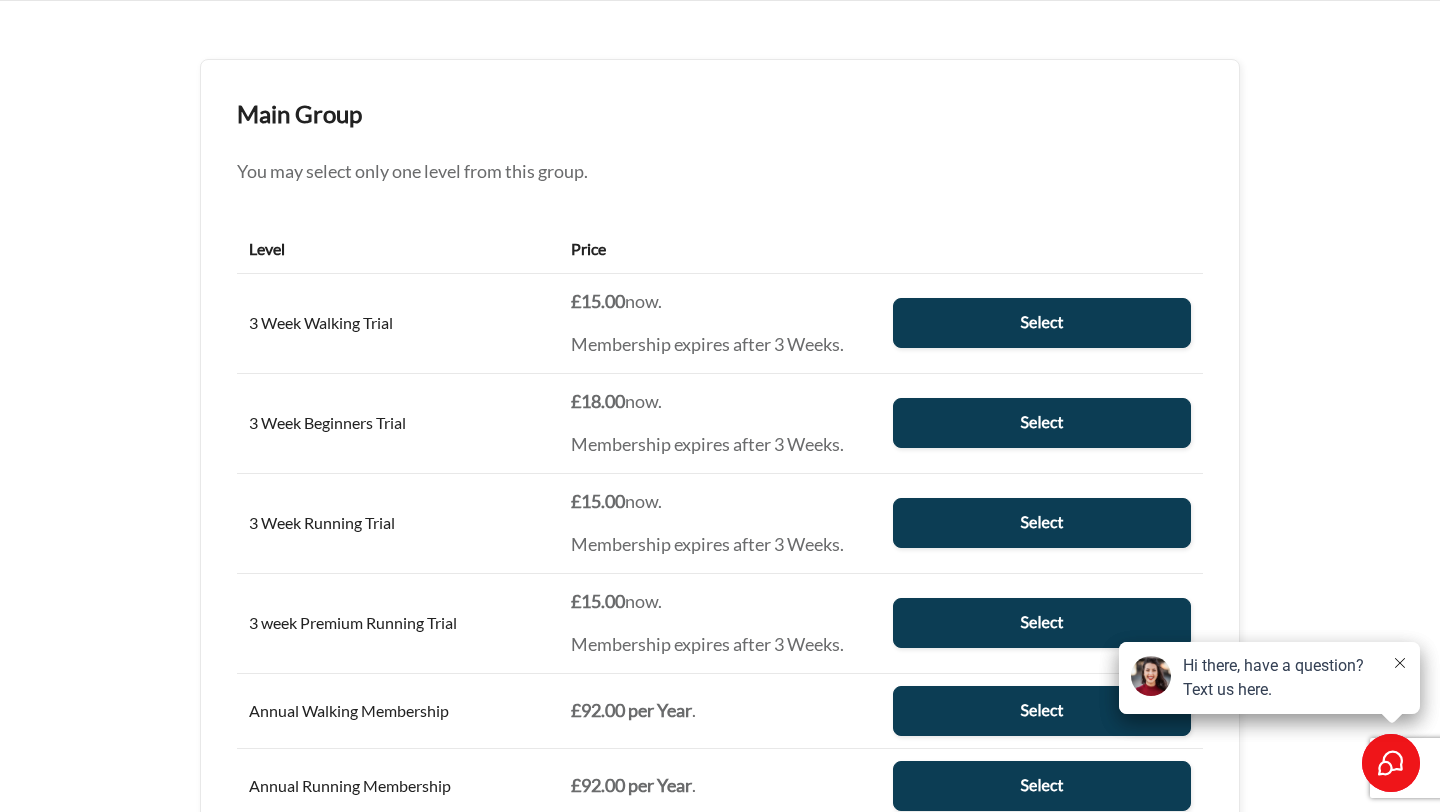 scroll, scrollTop: 0, scrollLeft: 0, axis: both 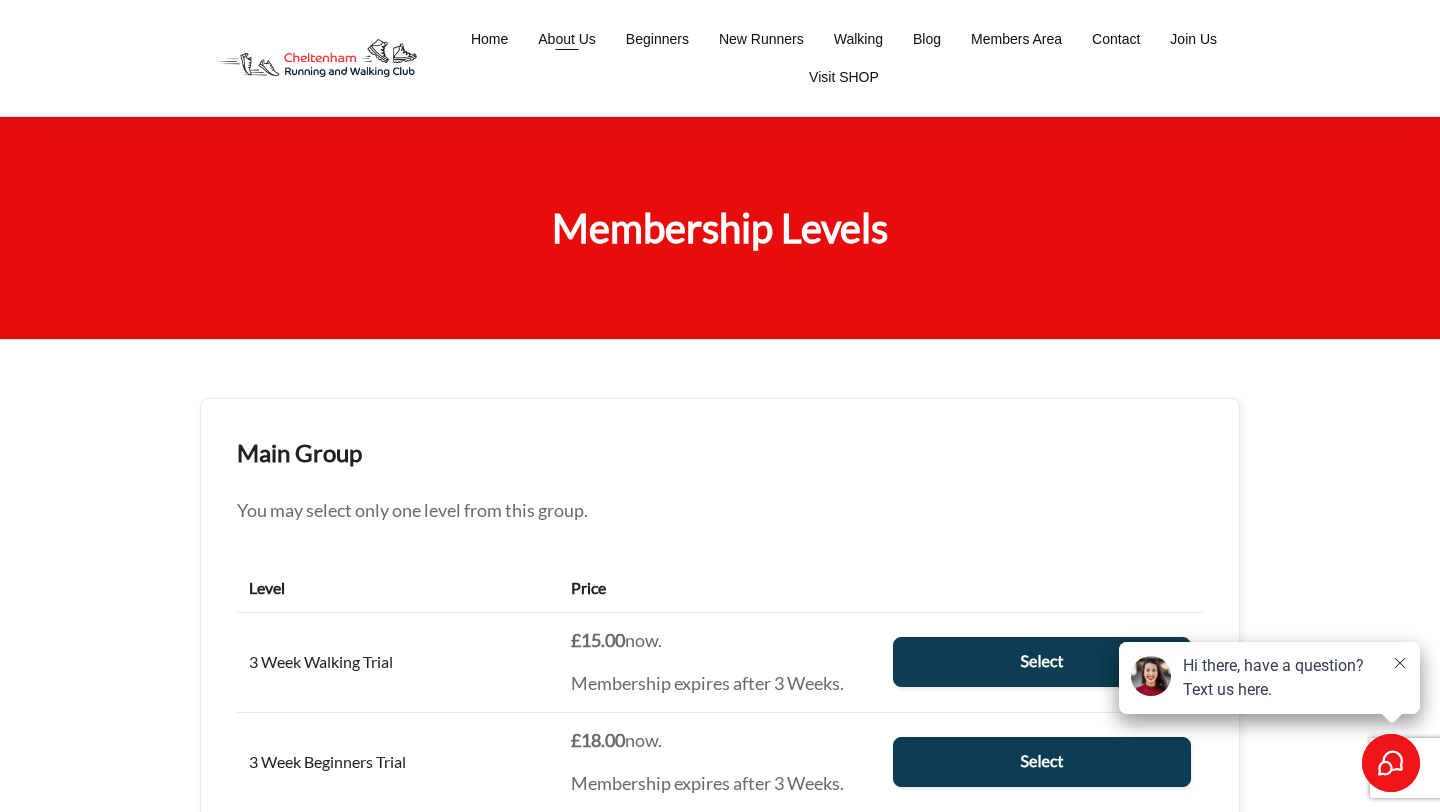 click on "About Us" at bounding box center [567, 39] 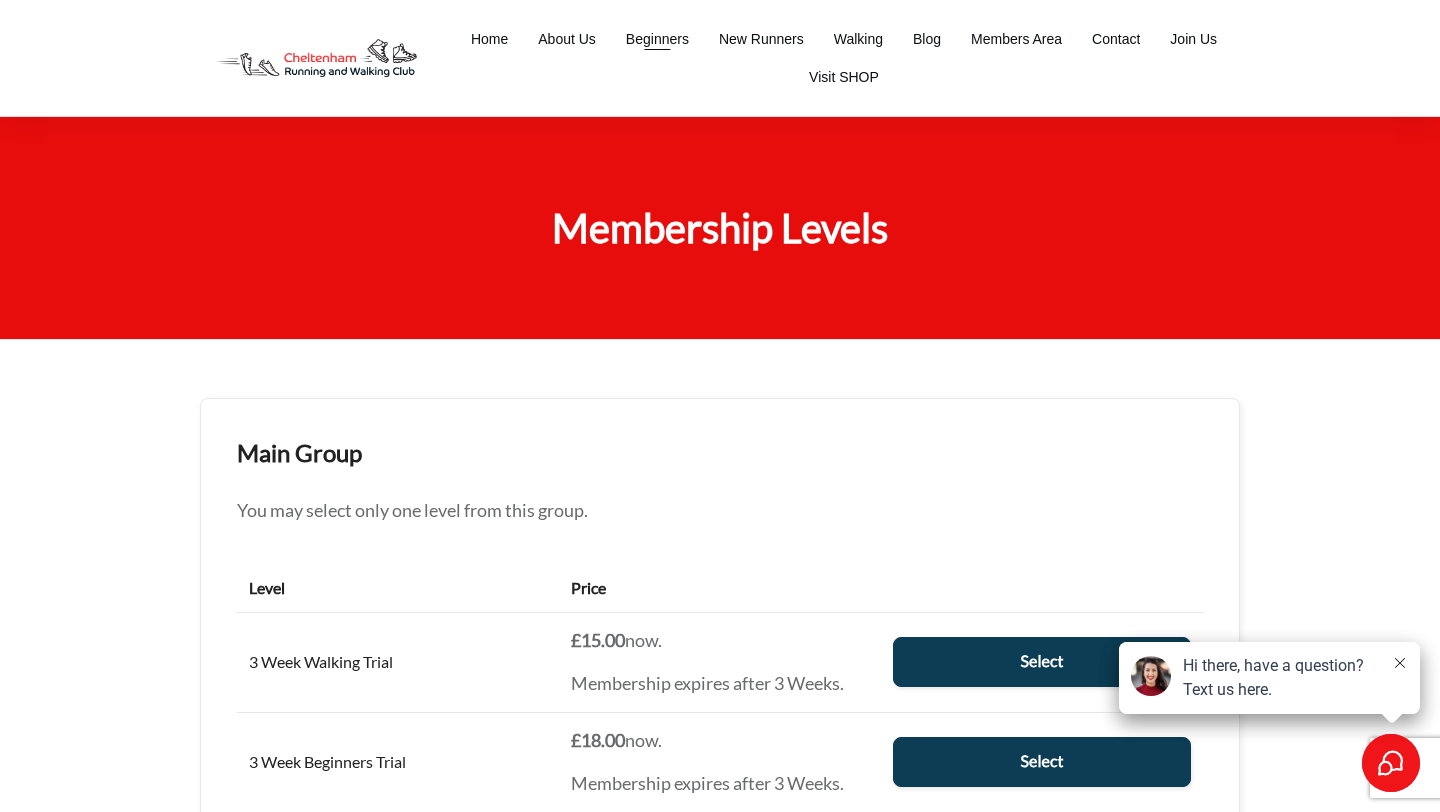 click on "Beginners" at bounding box center (657, 39) 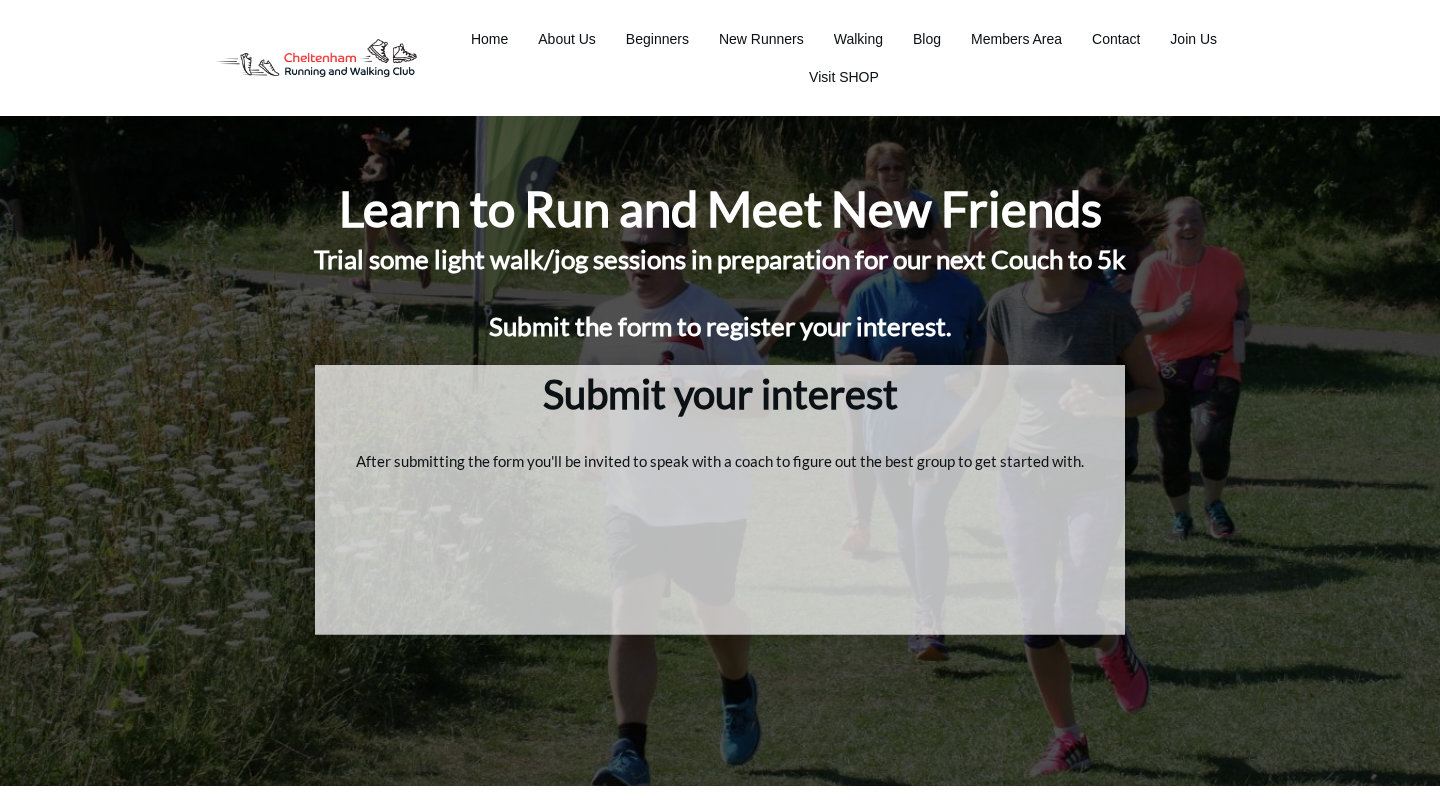 scroll, scrollTop: 0, scrollLeft: 0, axis: both 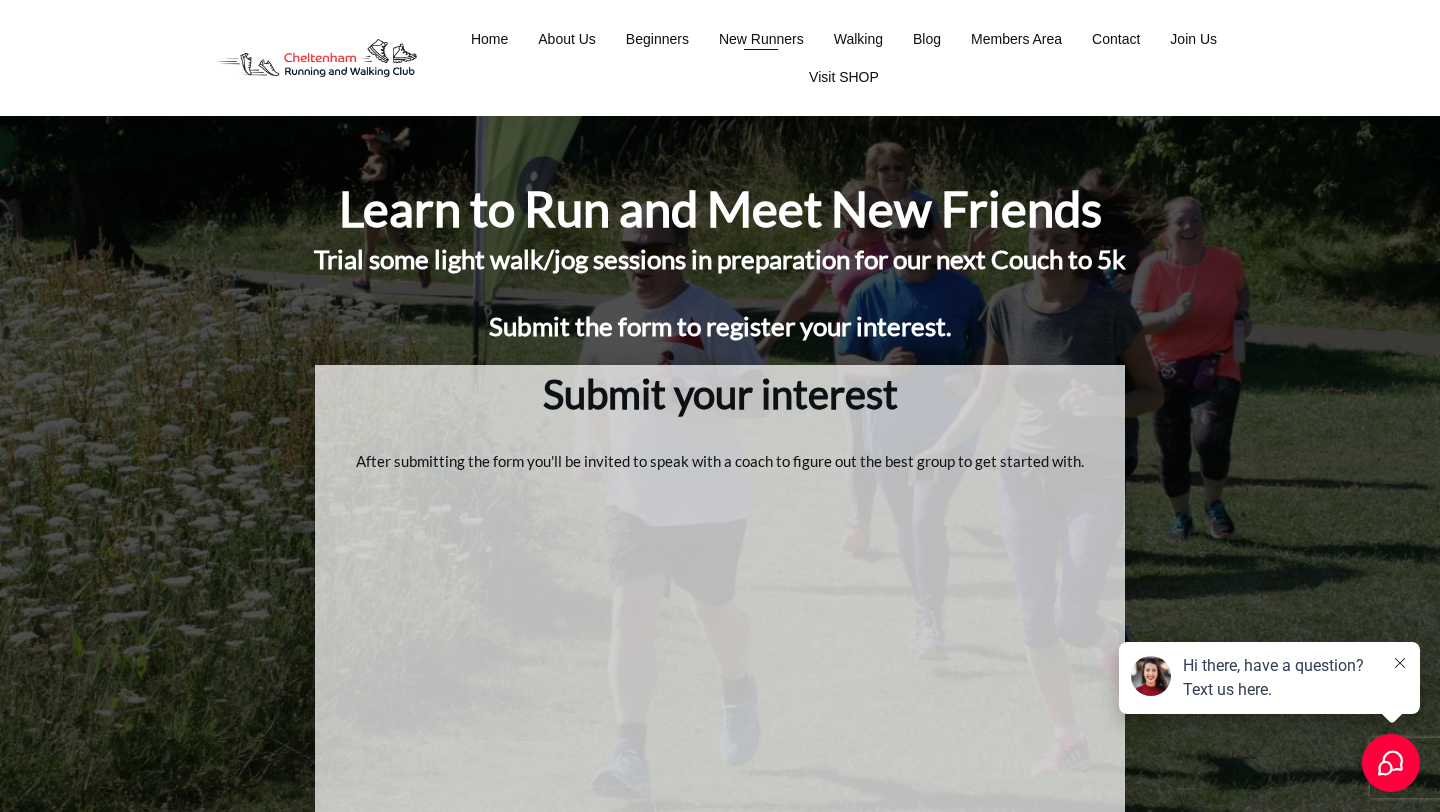 click on "New Runners" at bounding box center [761, 39] 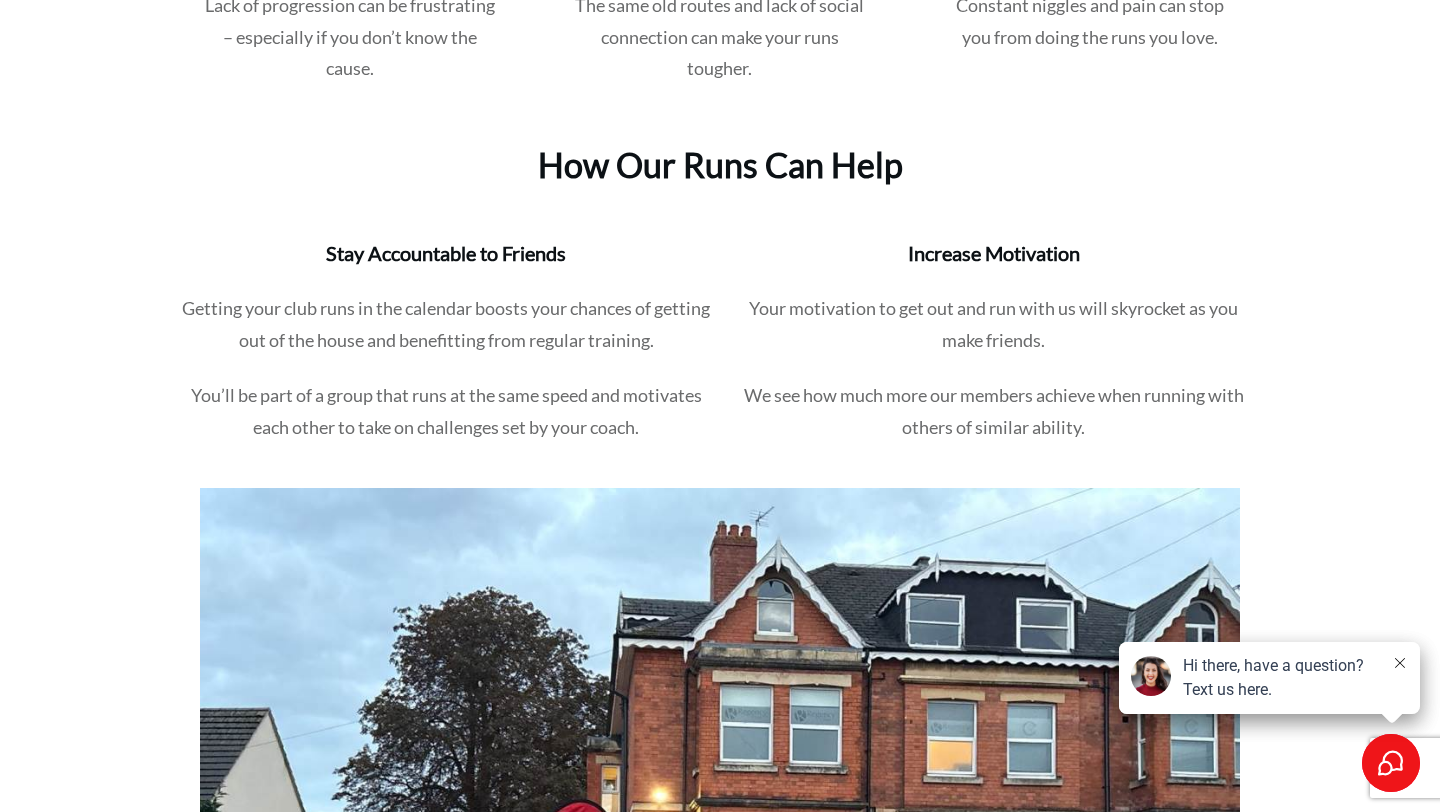 scroll, scrollTop: 2223, scrollLeft: 0, axis: vertical 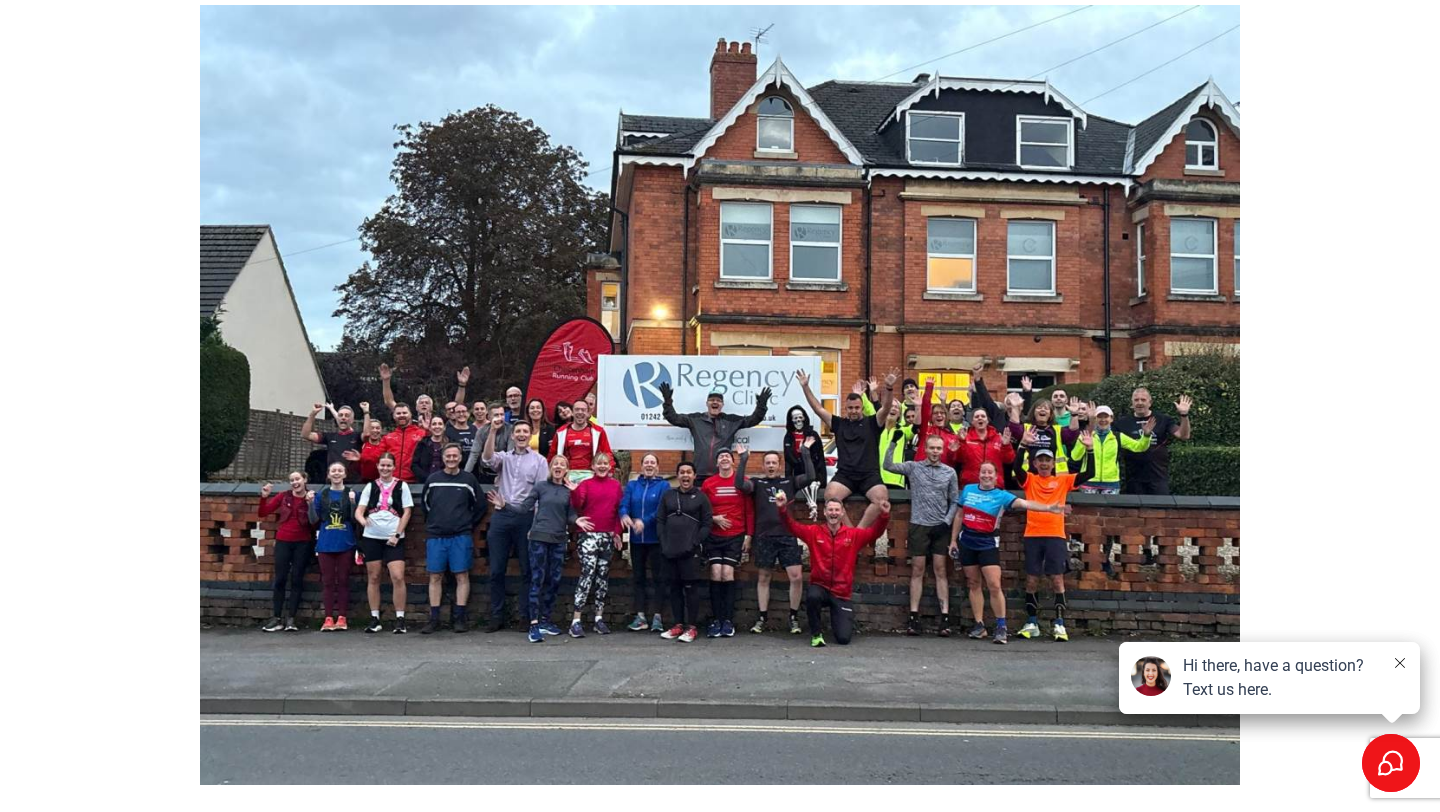 click at bounding box center (1400, 664) 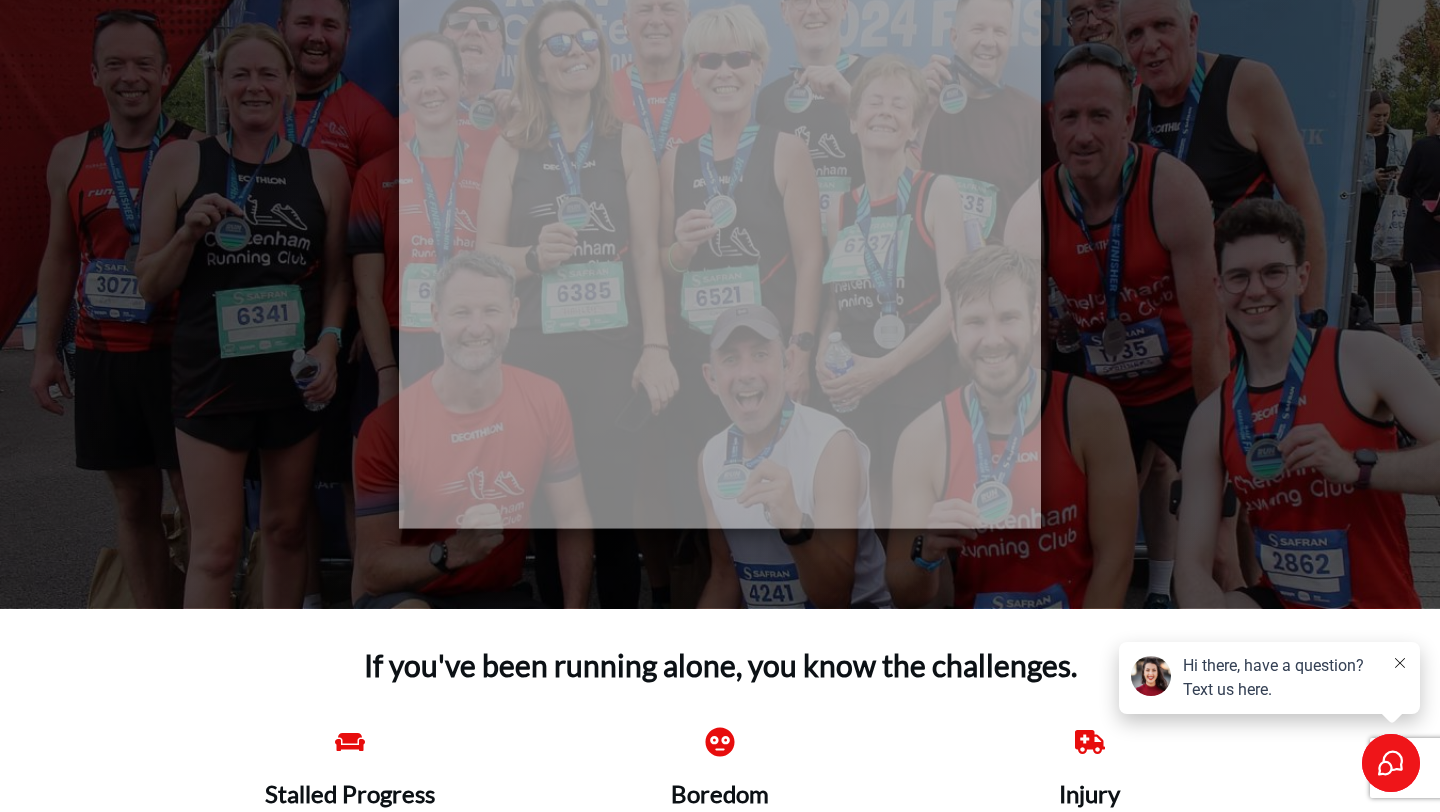 scroll, scrollTop: 0, scrollLeft: 0, axis: both 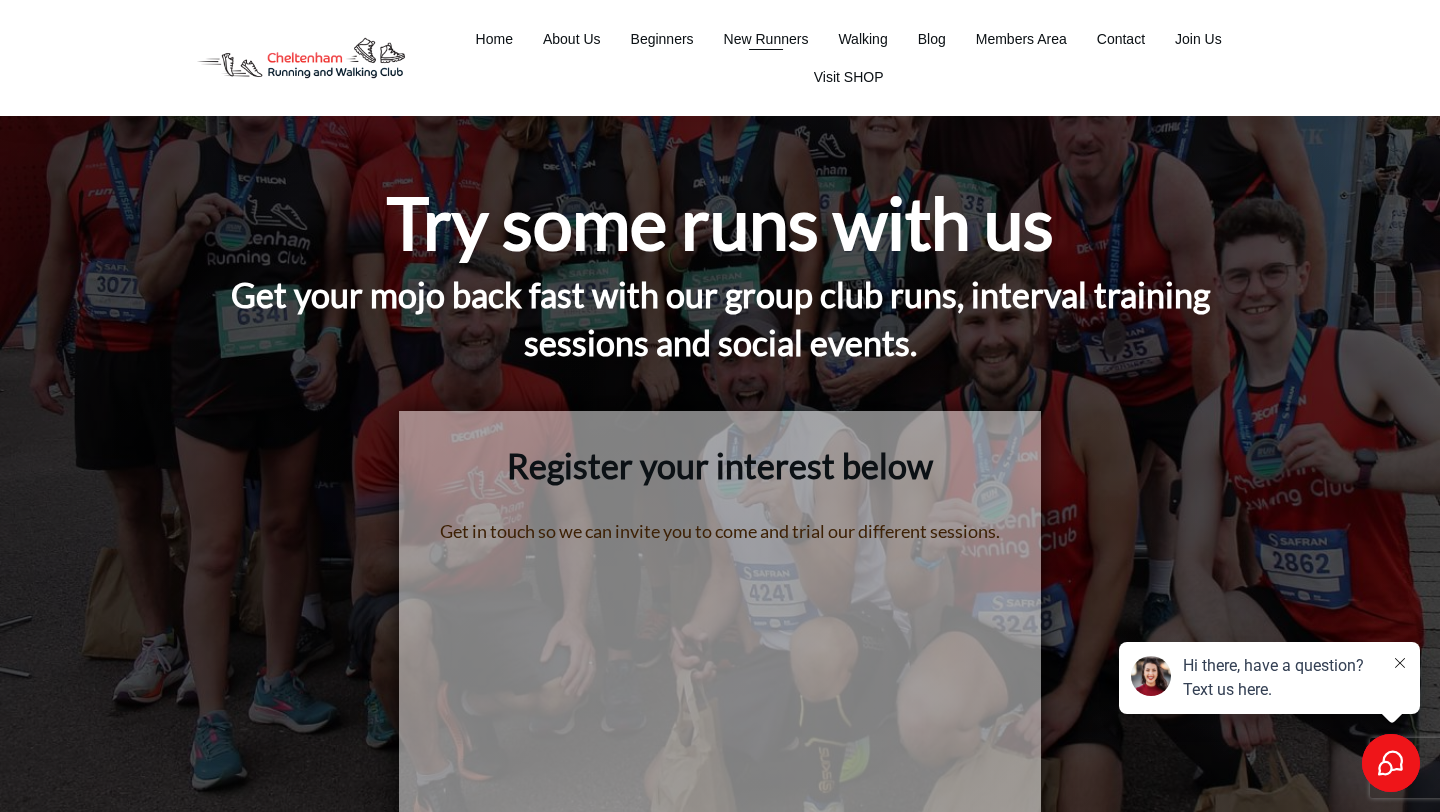 click on "New Runners" at bounding box center (766, 39) 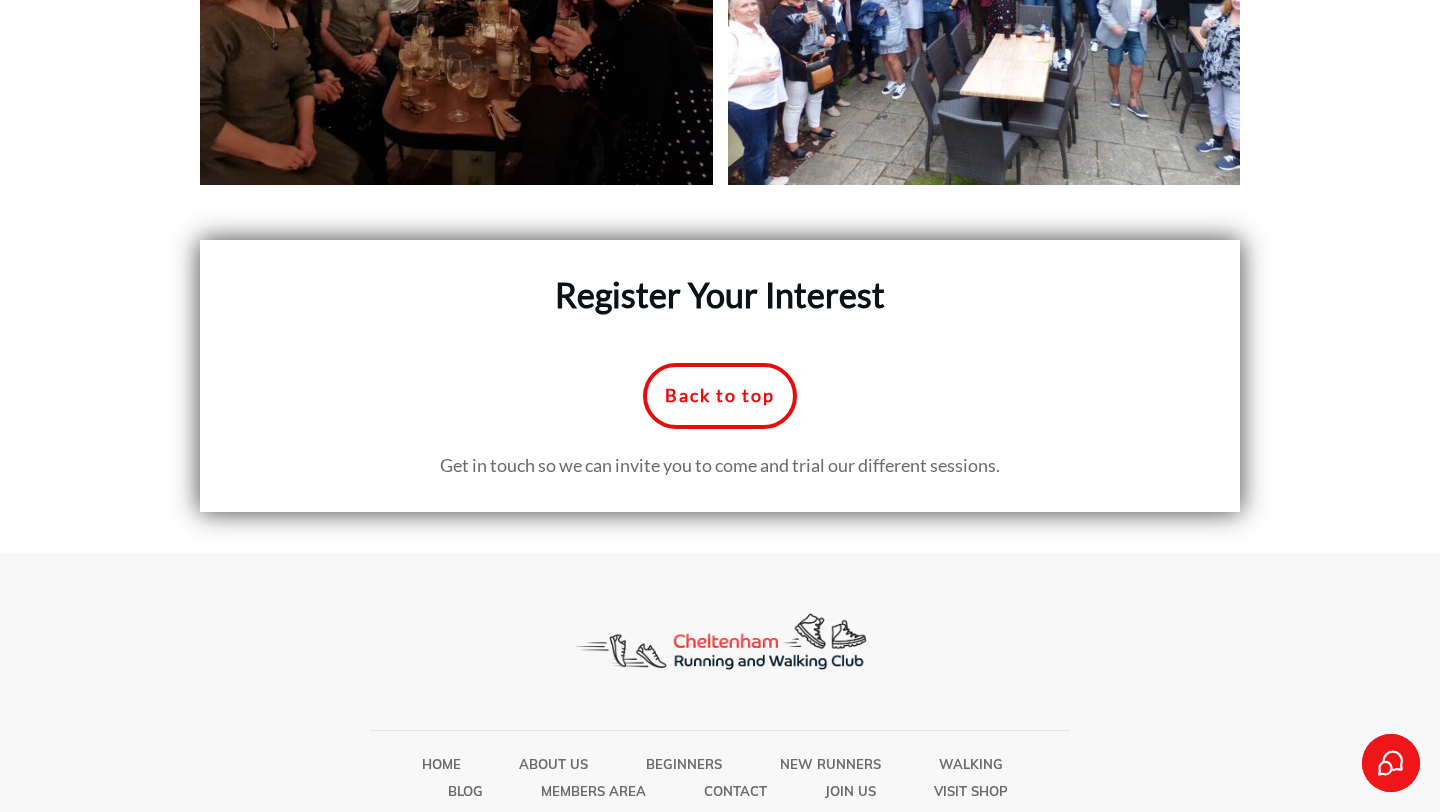 scroll, scrollTop: 9321, scrollLeft: 0, axis: vertical 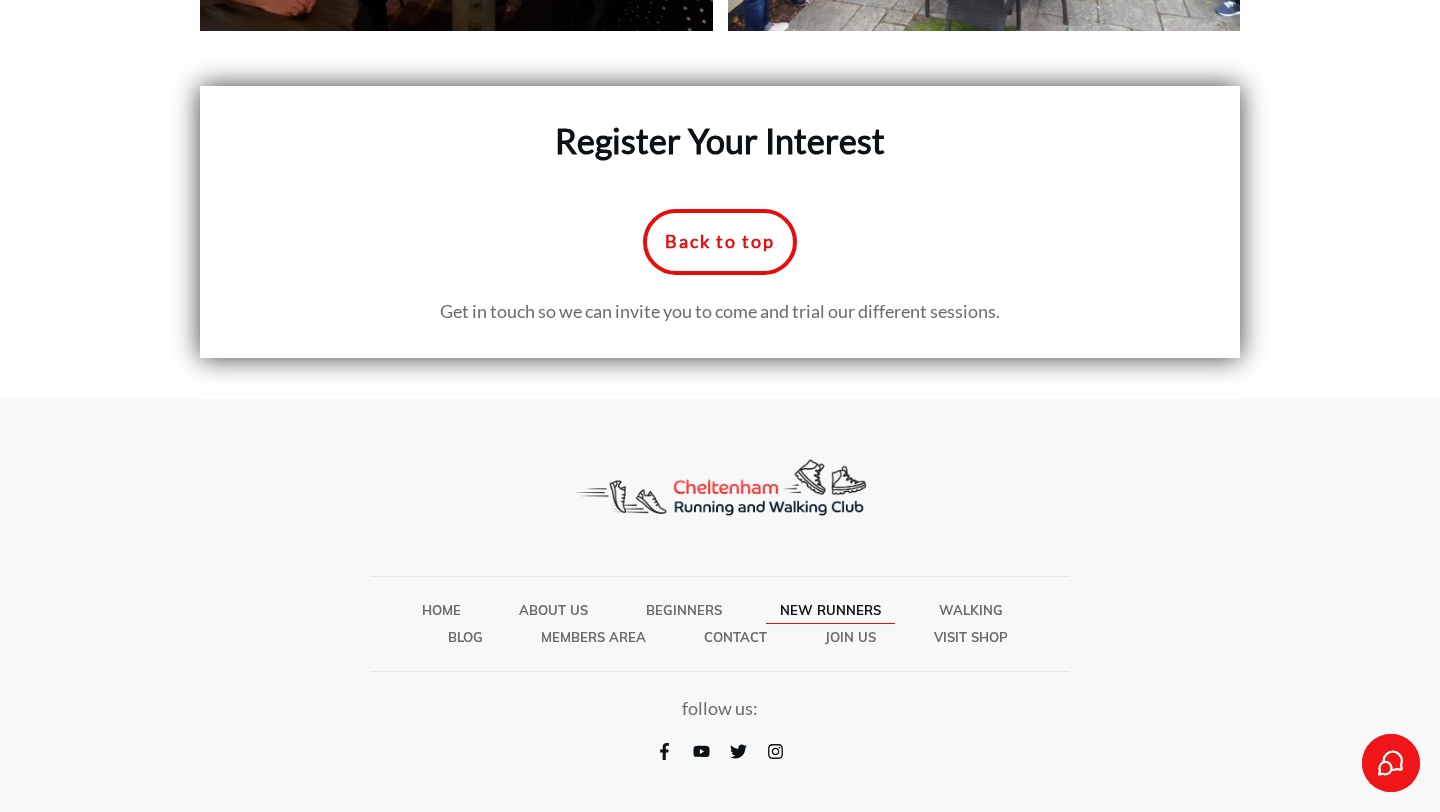 click on "New Runners" at bounding box center (830, 610) 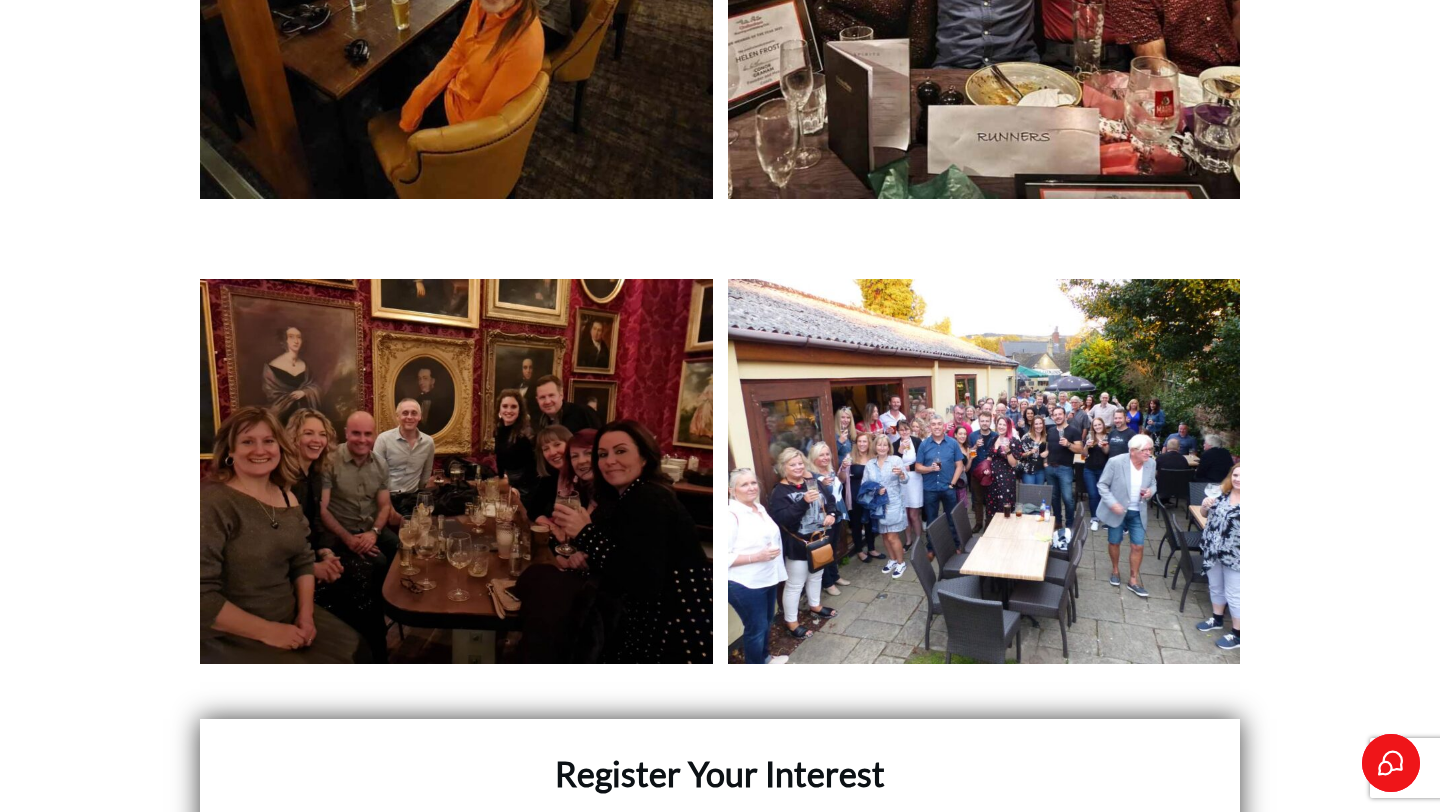 scroll, scrollTop: 9321, scrollLeft: 0, axis: vertical 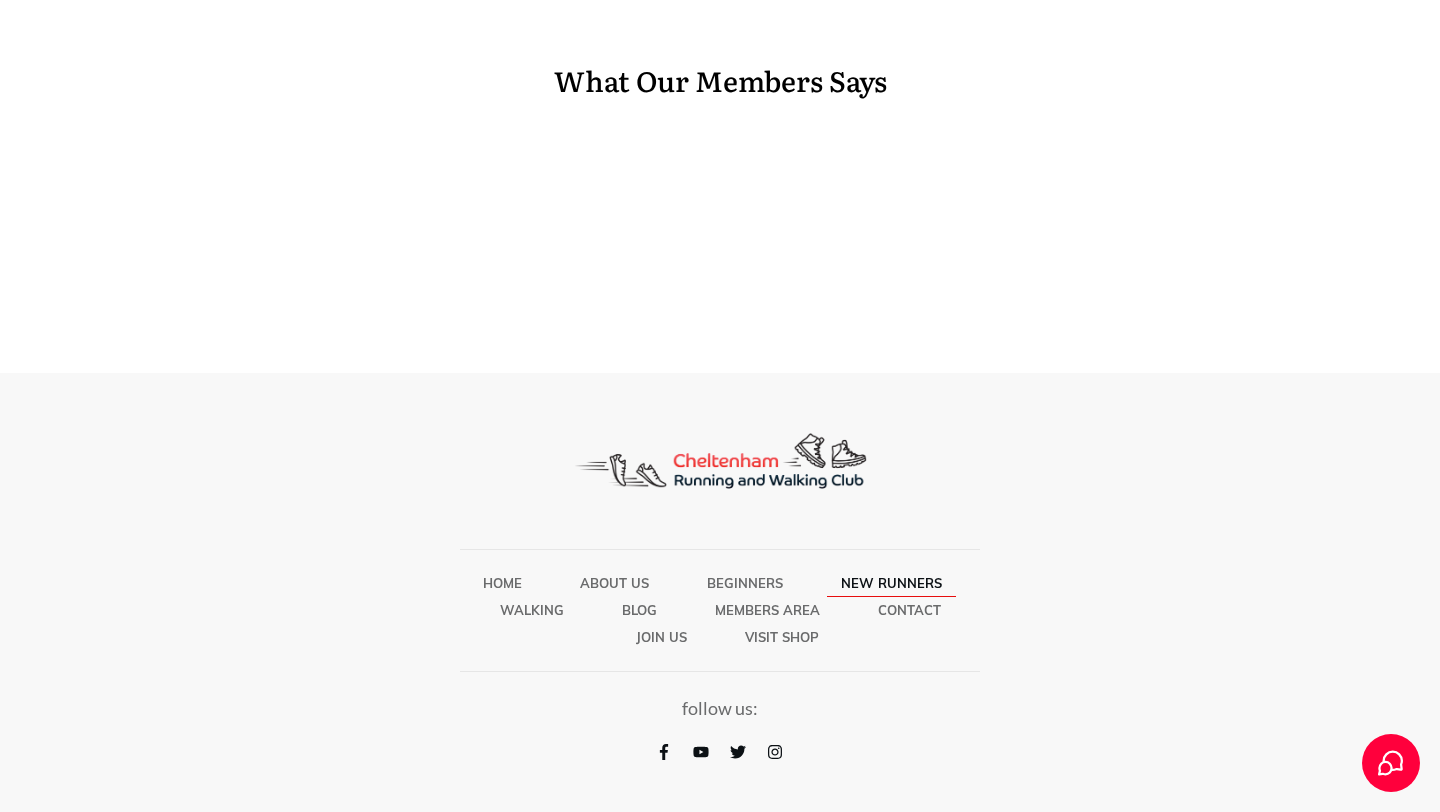 click on "New Runners" at bounding box center [891, 583] 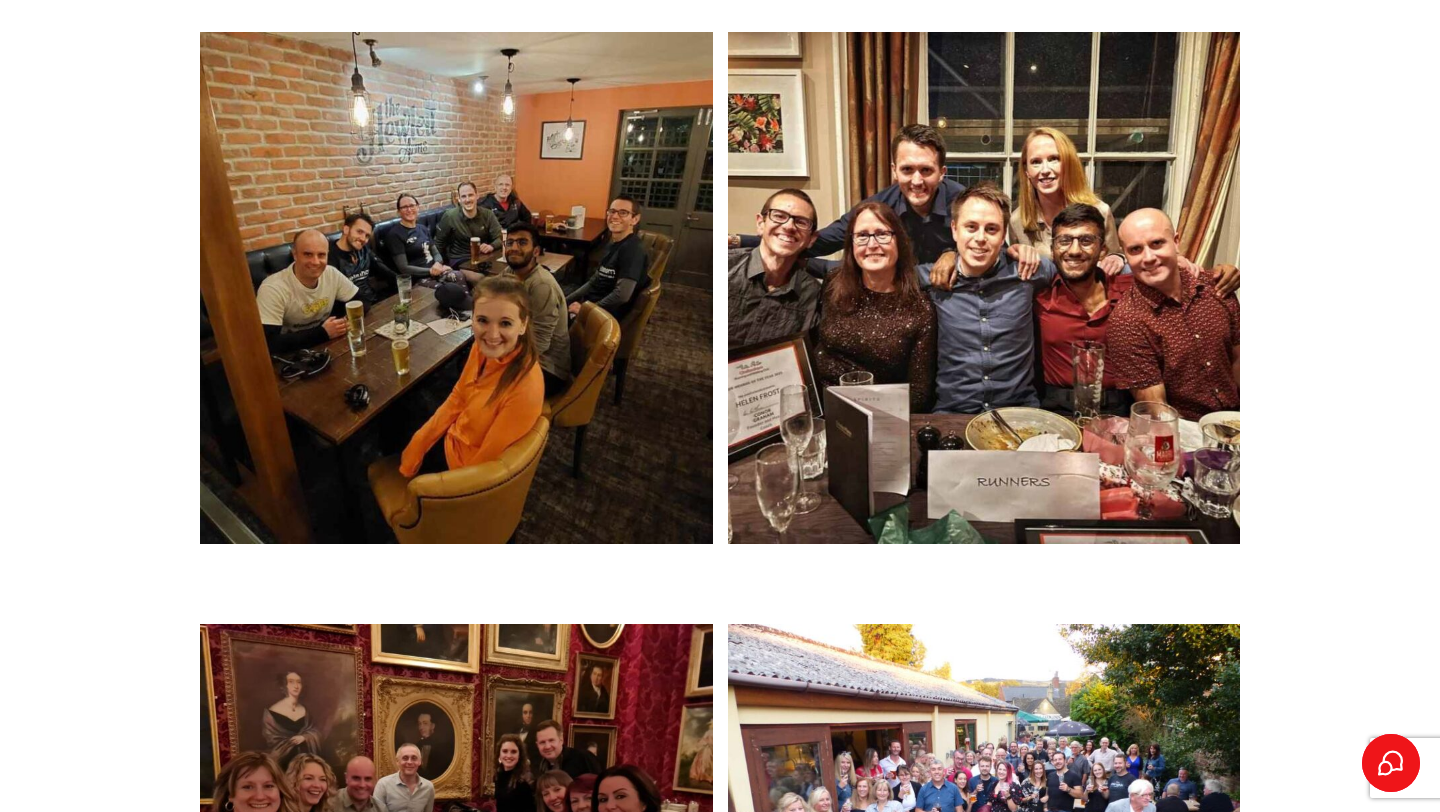 scroll, scrollTop: 9321, scrollLeft: 0, axis: vertical 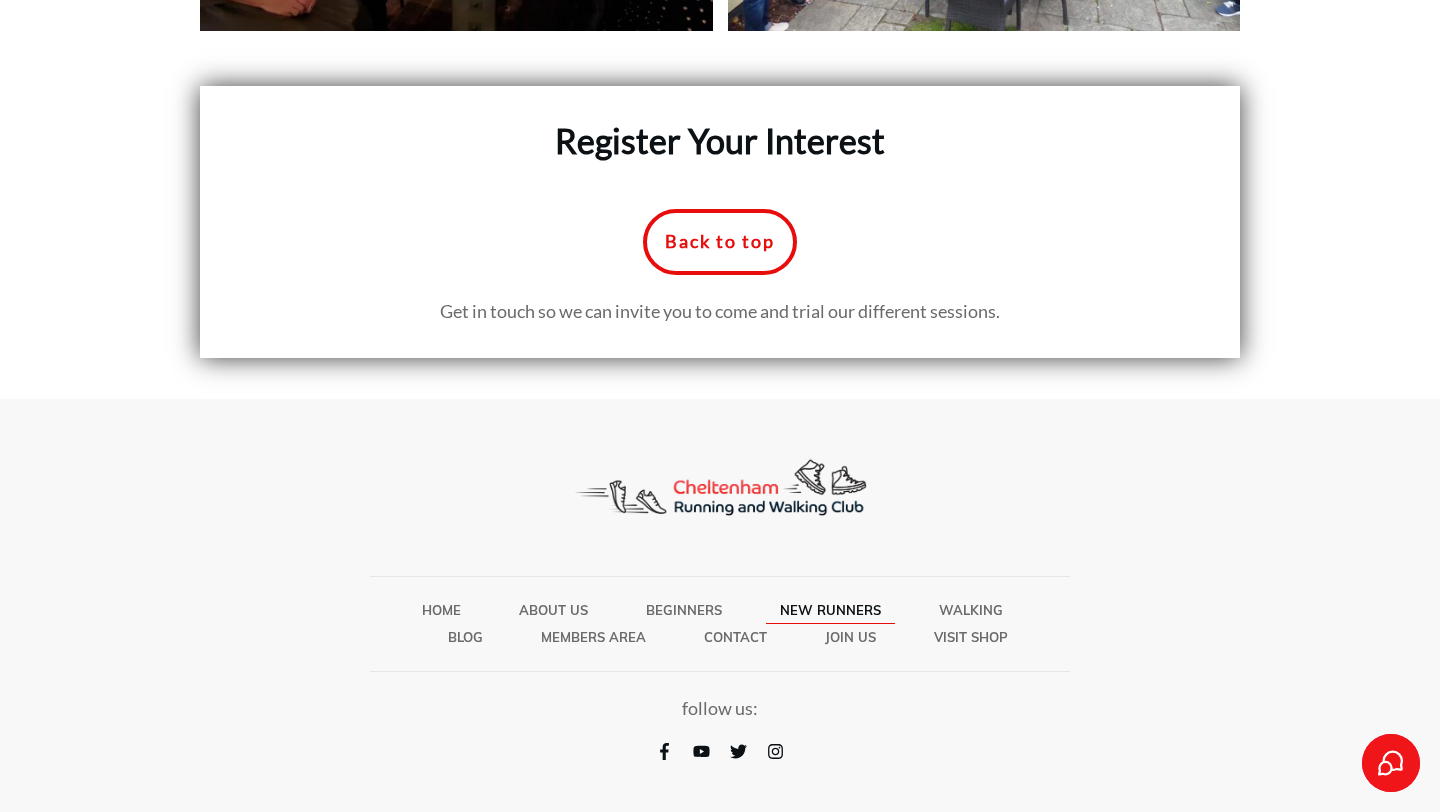 click on "New Runners" at bounding box center [830, 610] 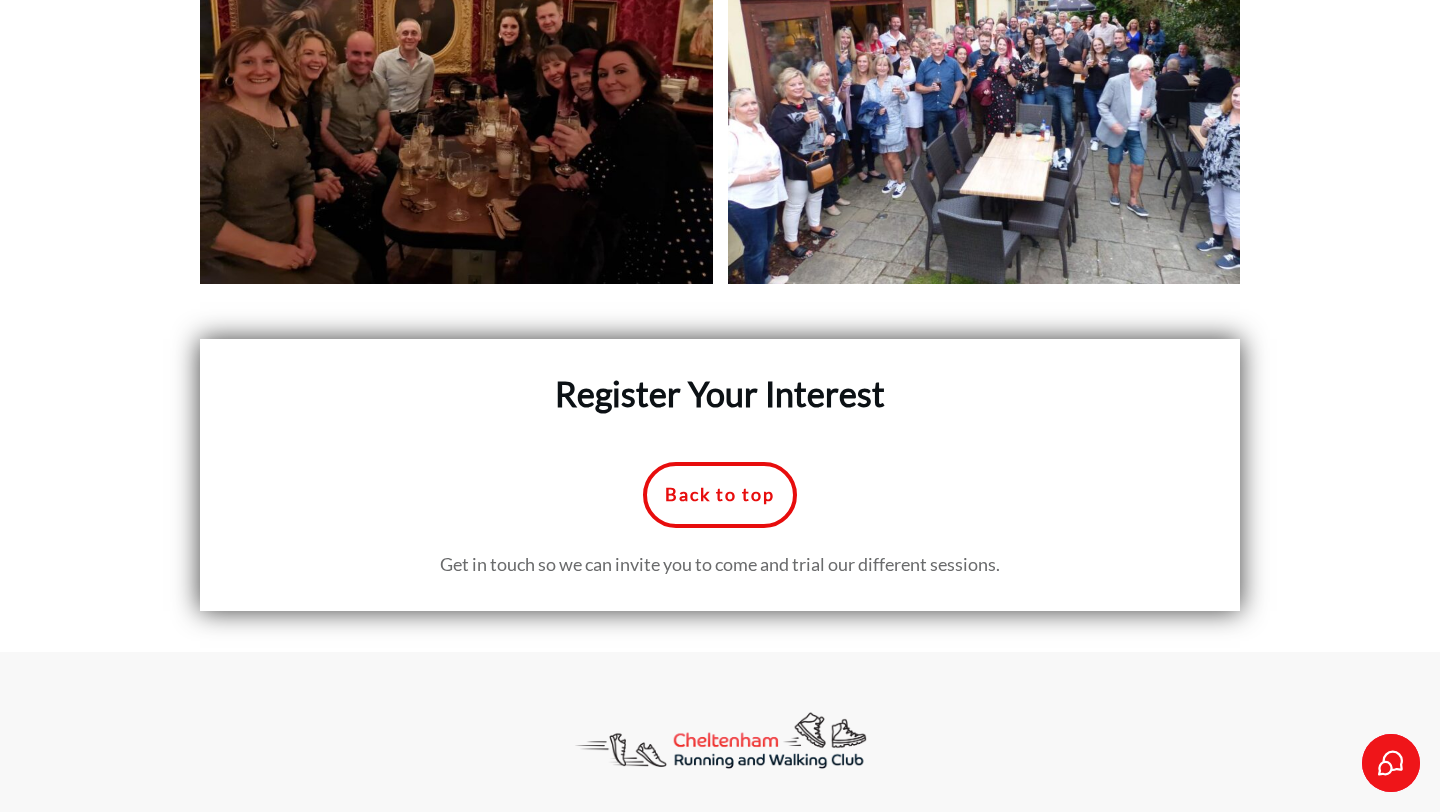 scroll, scrollTop: 9321, scrollLeft: 0, axis: vertical 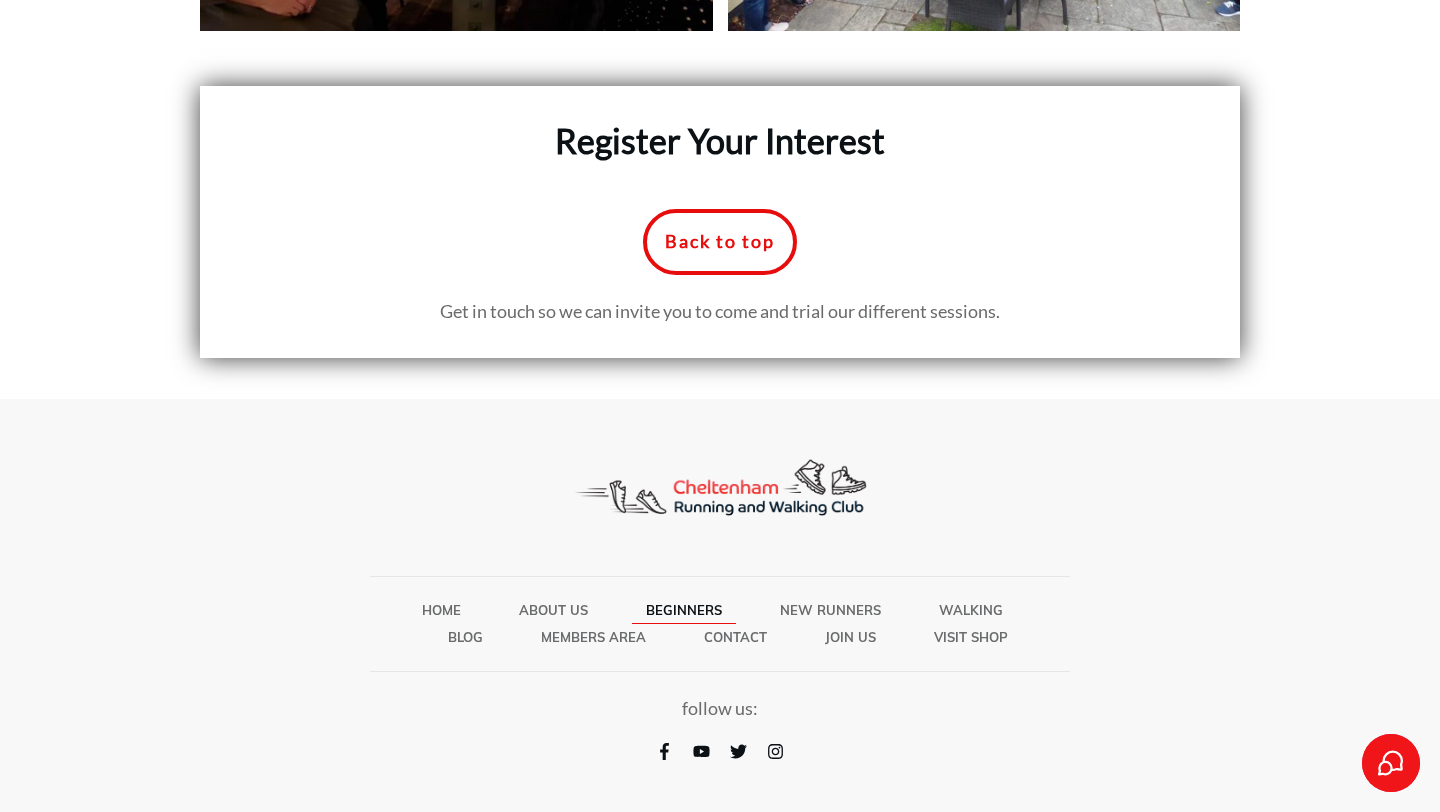 click on "Beginners" at bounding box center [684, 610] 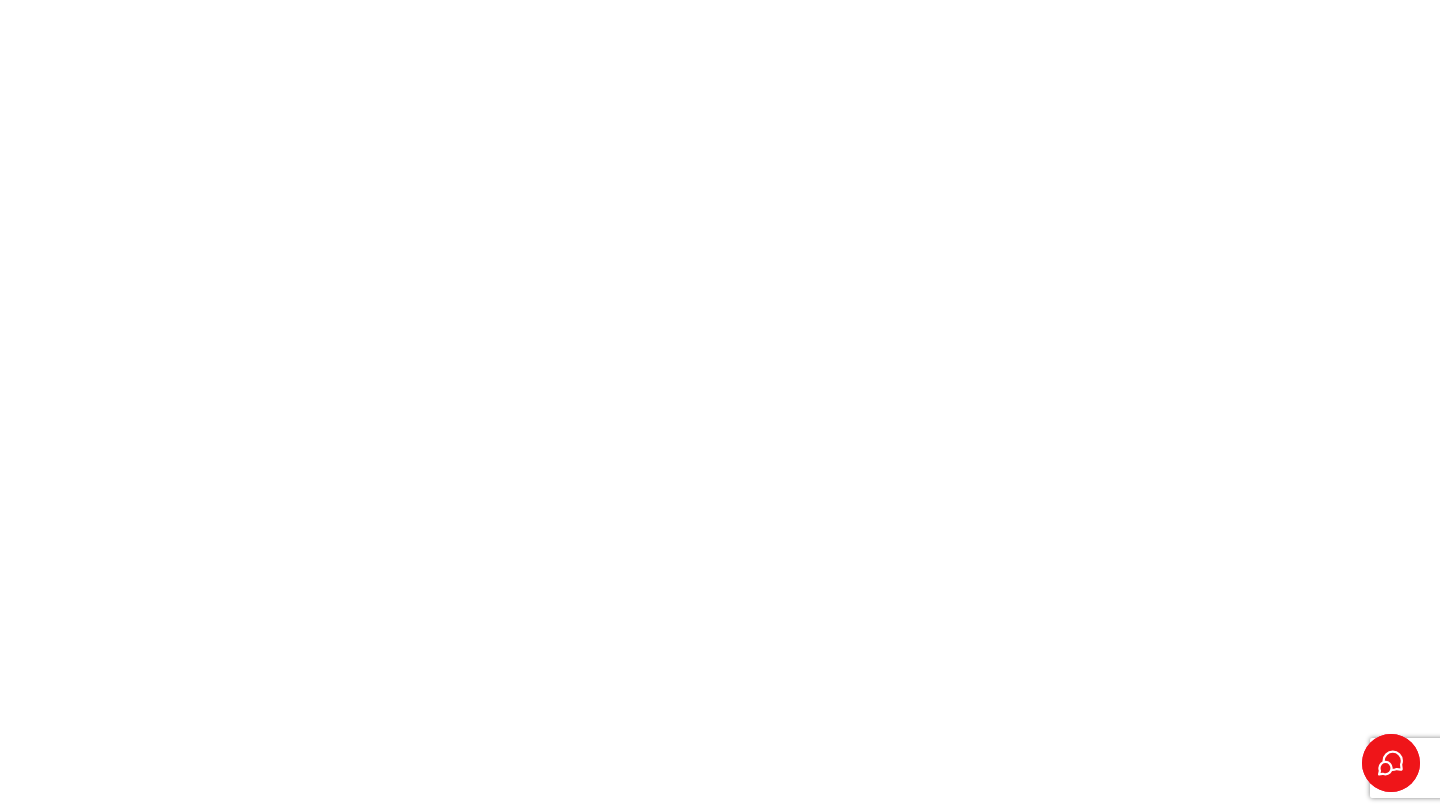 scroll, scrollTop: 5888, scrollLeft: 0, axis: vertical 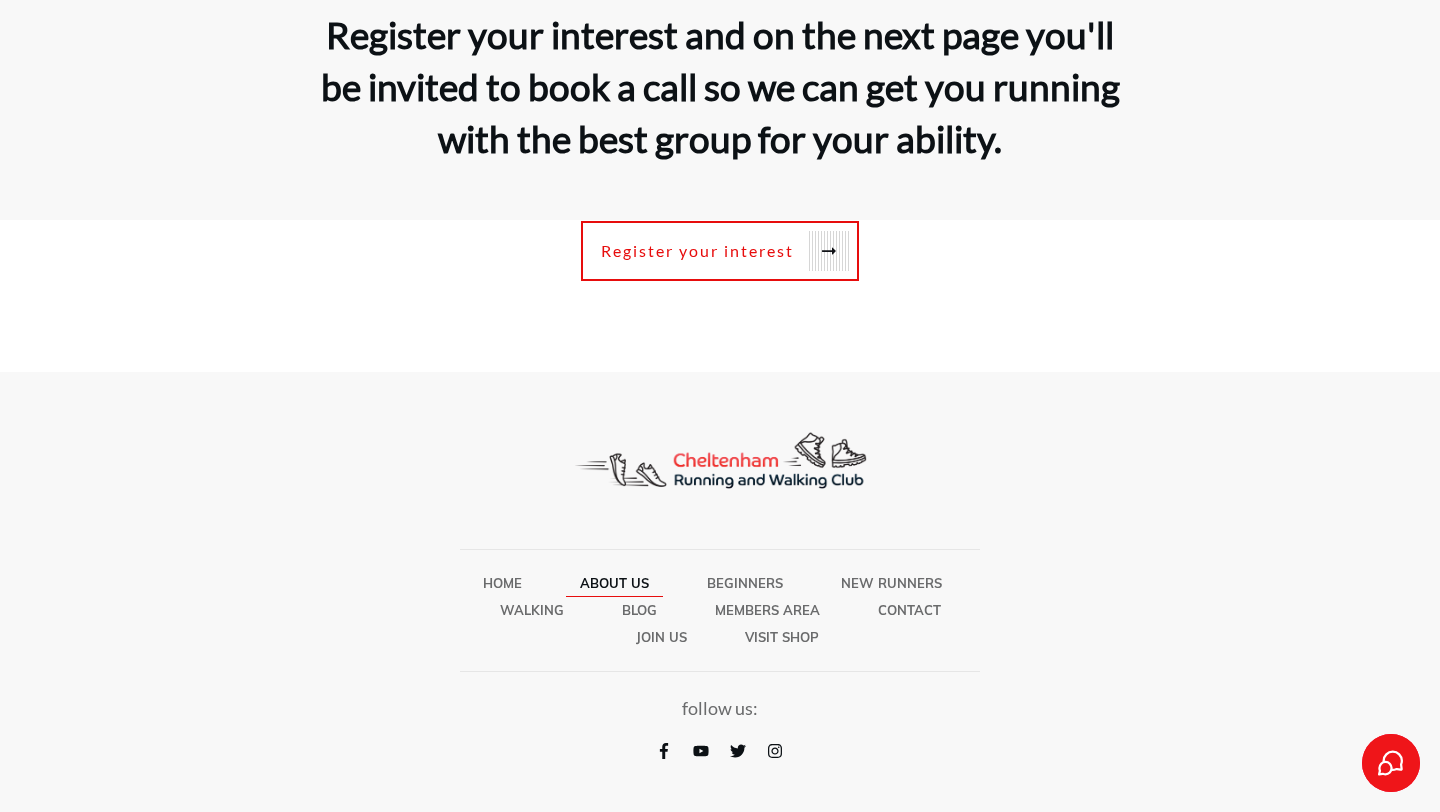 click on "About Us" at bounding box center [614, 583] 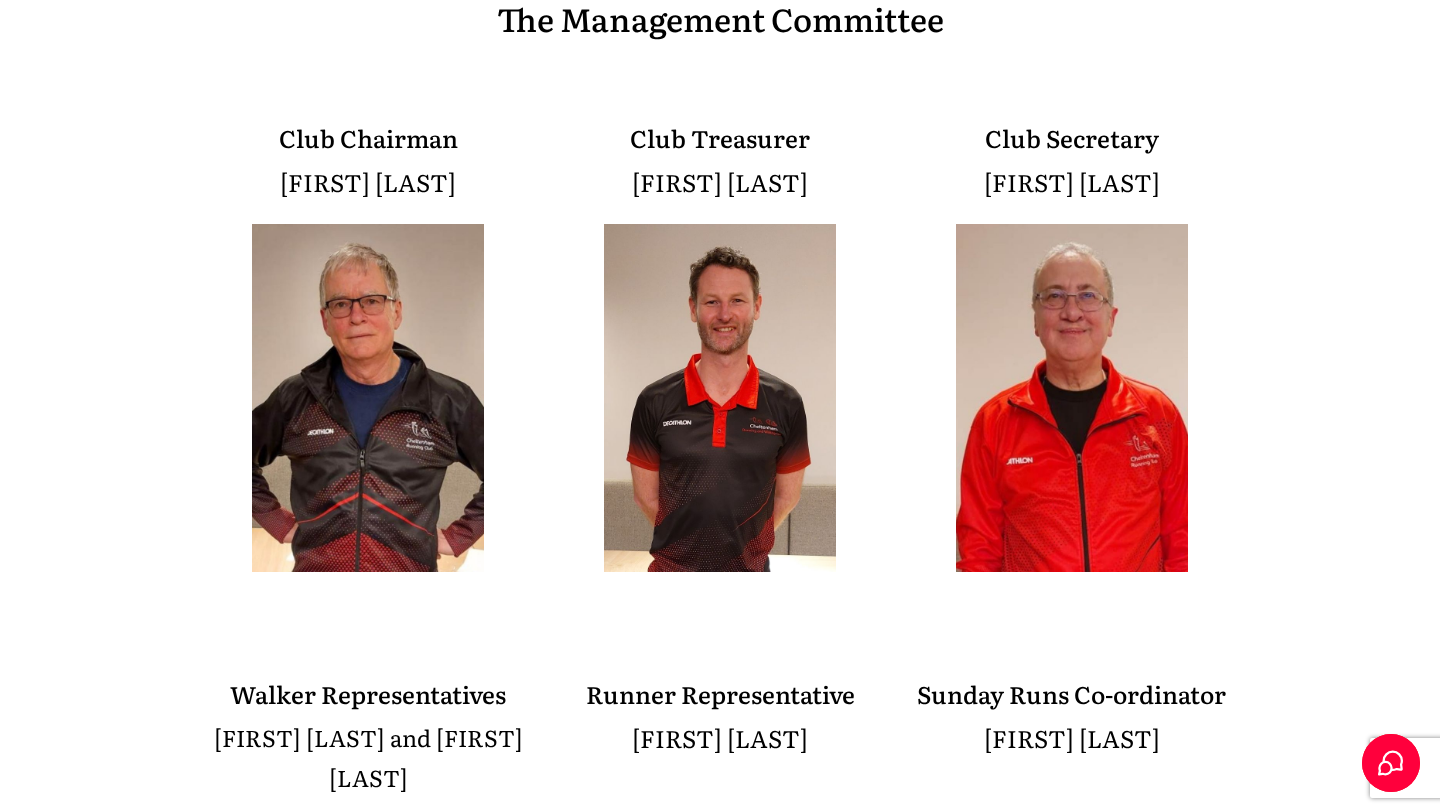 scroll, scrollTop: 2526, scrollLeft: 0, axis: vertical 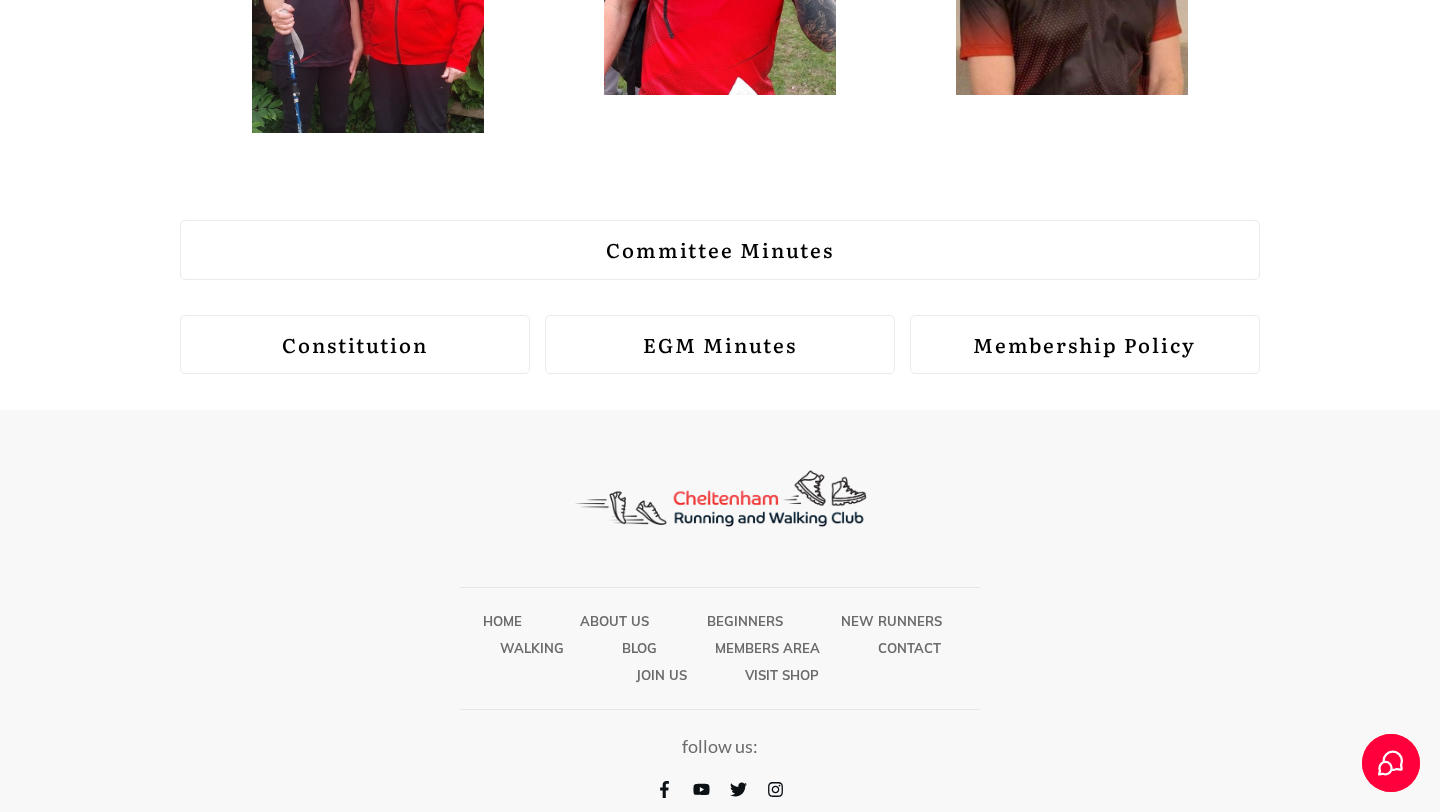 click on "Membership Policy" at bounding box center (1084, 344) 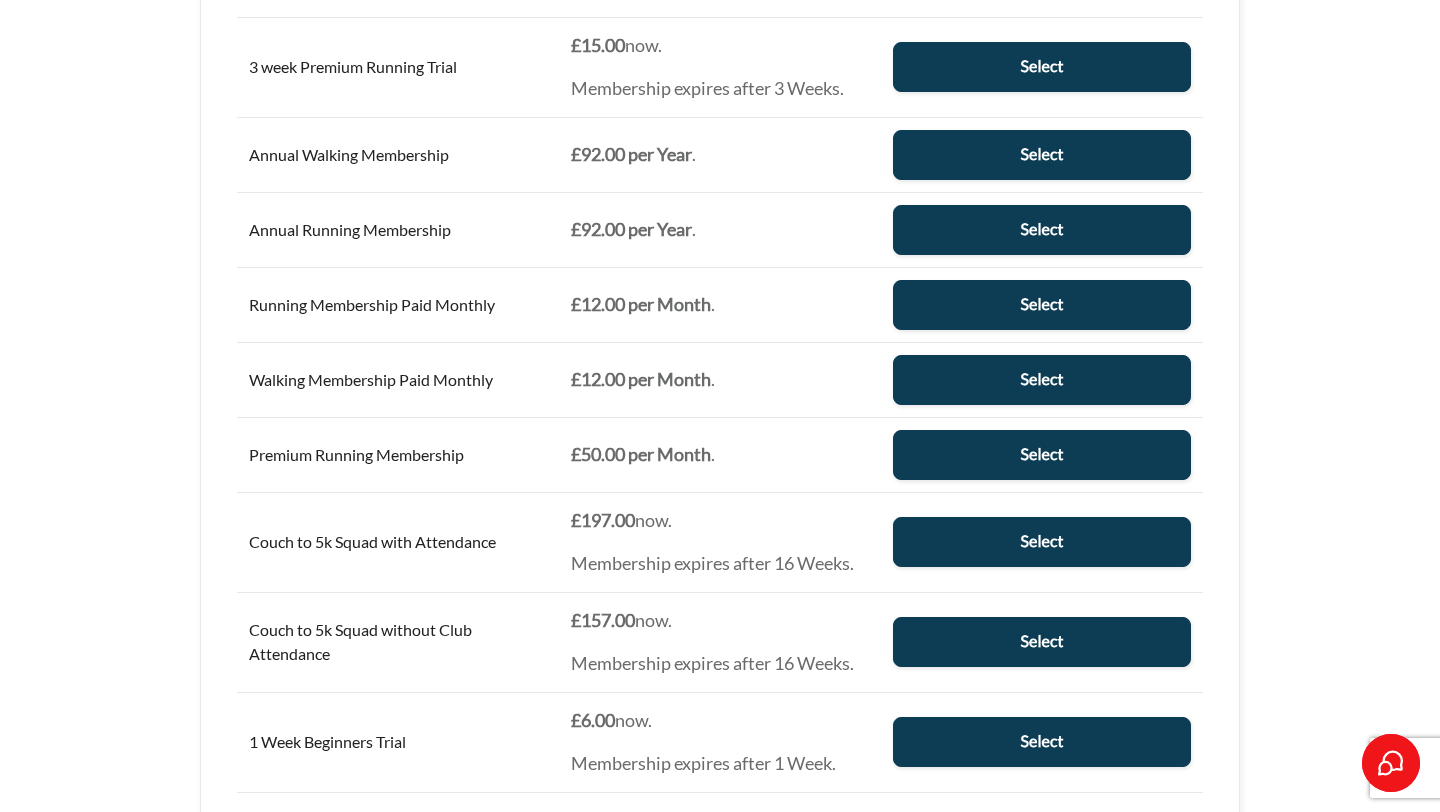 scroll, scrollTop: 1172, scrollLeft: 0, axis: vertical 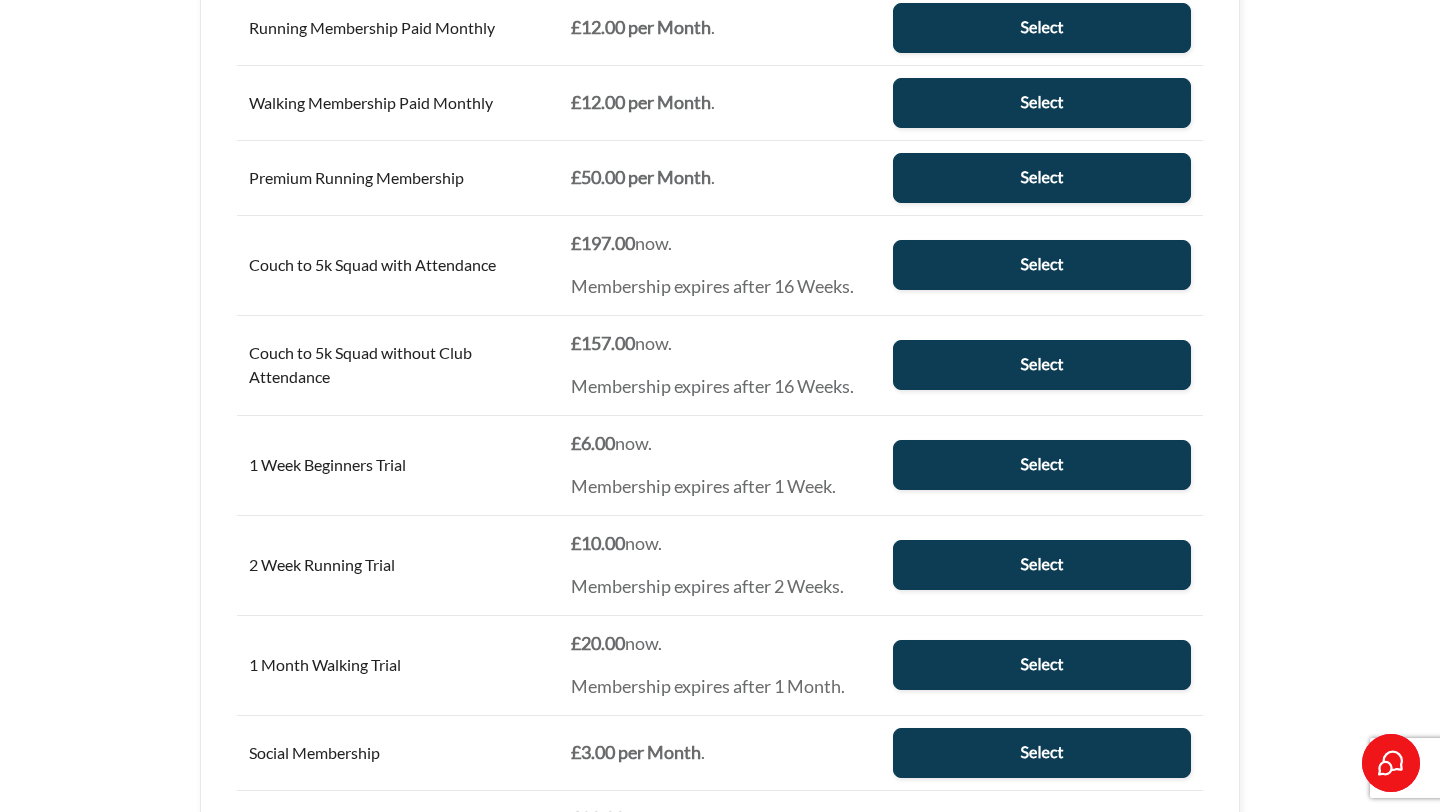 click on "Membership expires after 16 Weeks." at bounding box center (720, 387) 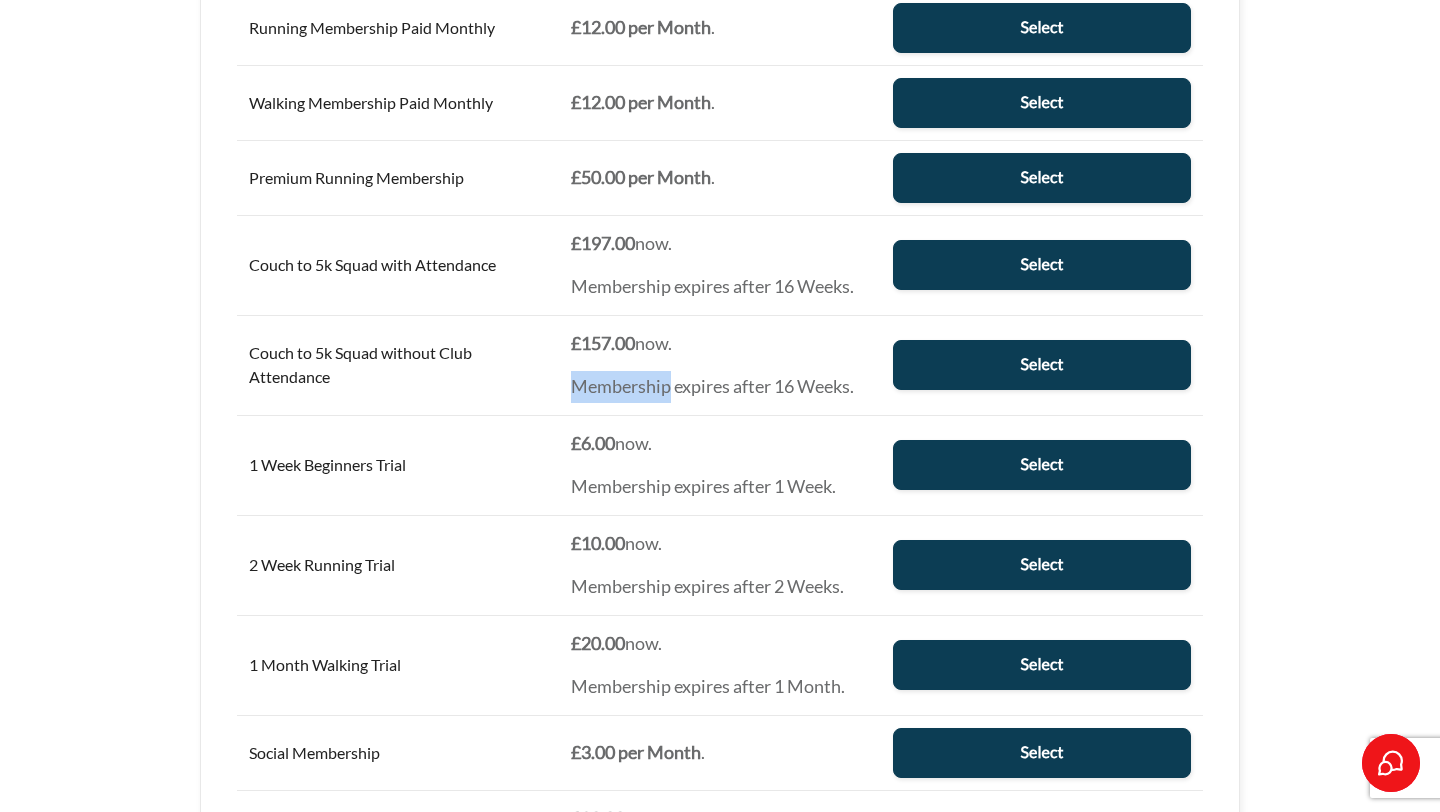 click on "Membership expires after 16 Weeks." at bounding box center (720, 387) 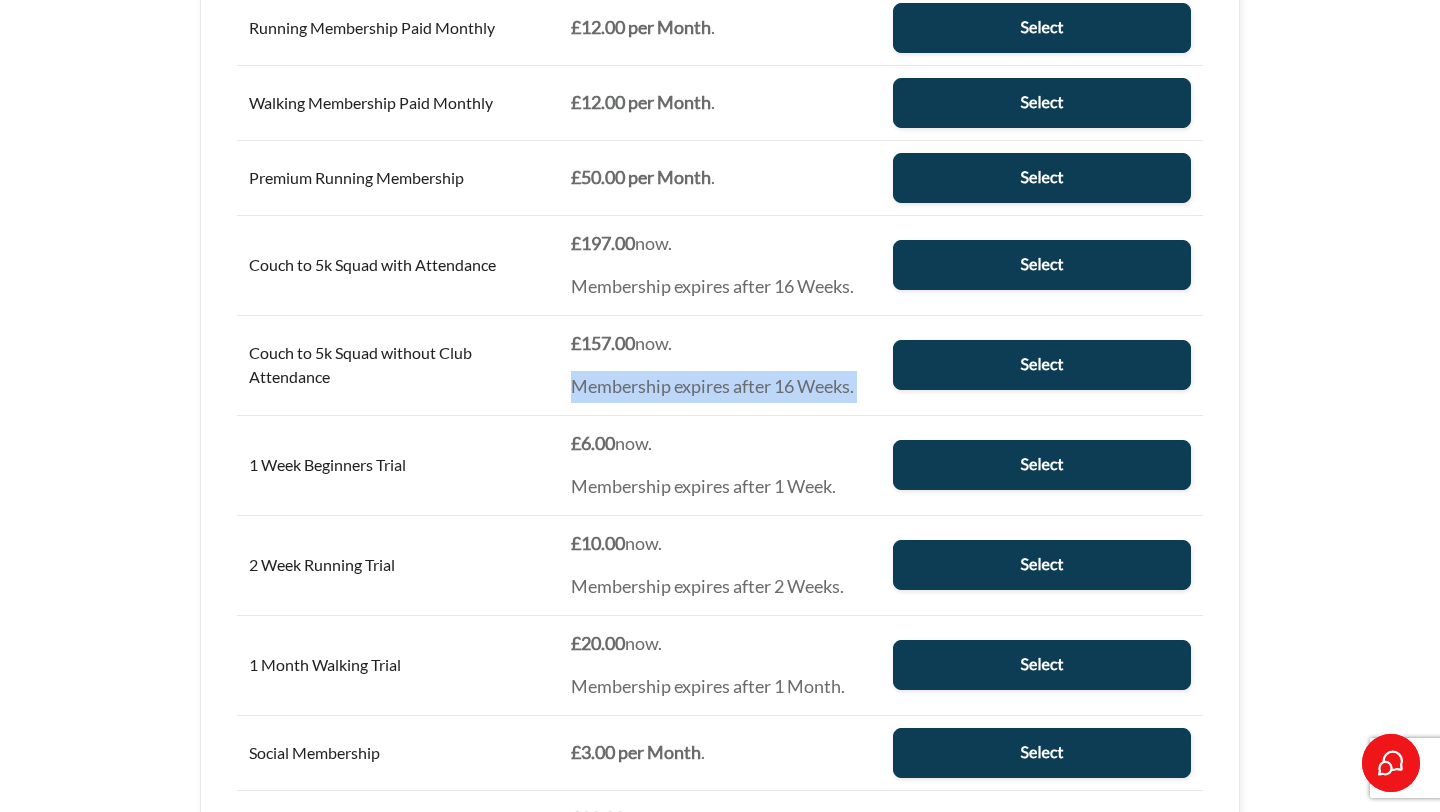 click on "Membership expires after 16 Weeks." at bounding box center [720, 387] 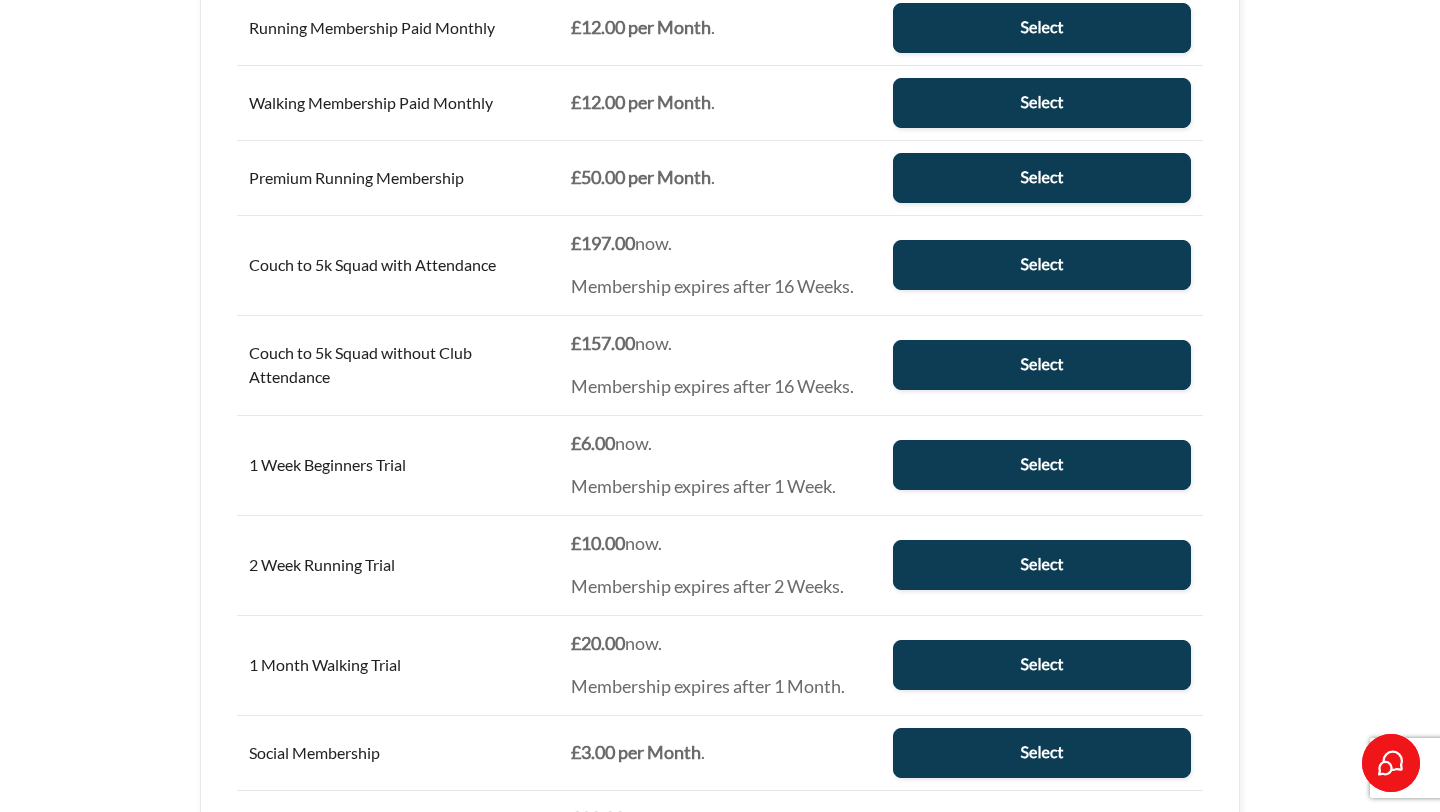 click on "Membership expires after 16 Weeks." at bounding box center [720, 387] 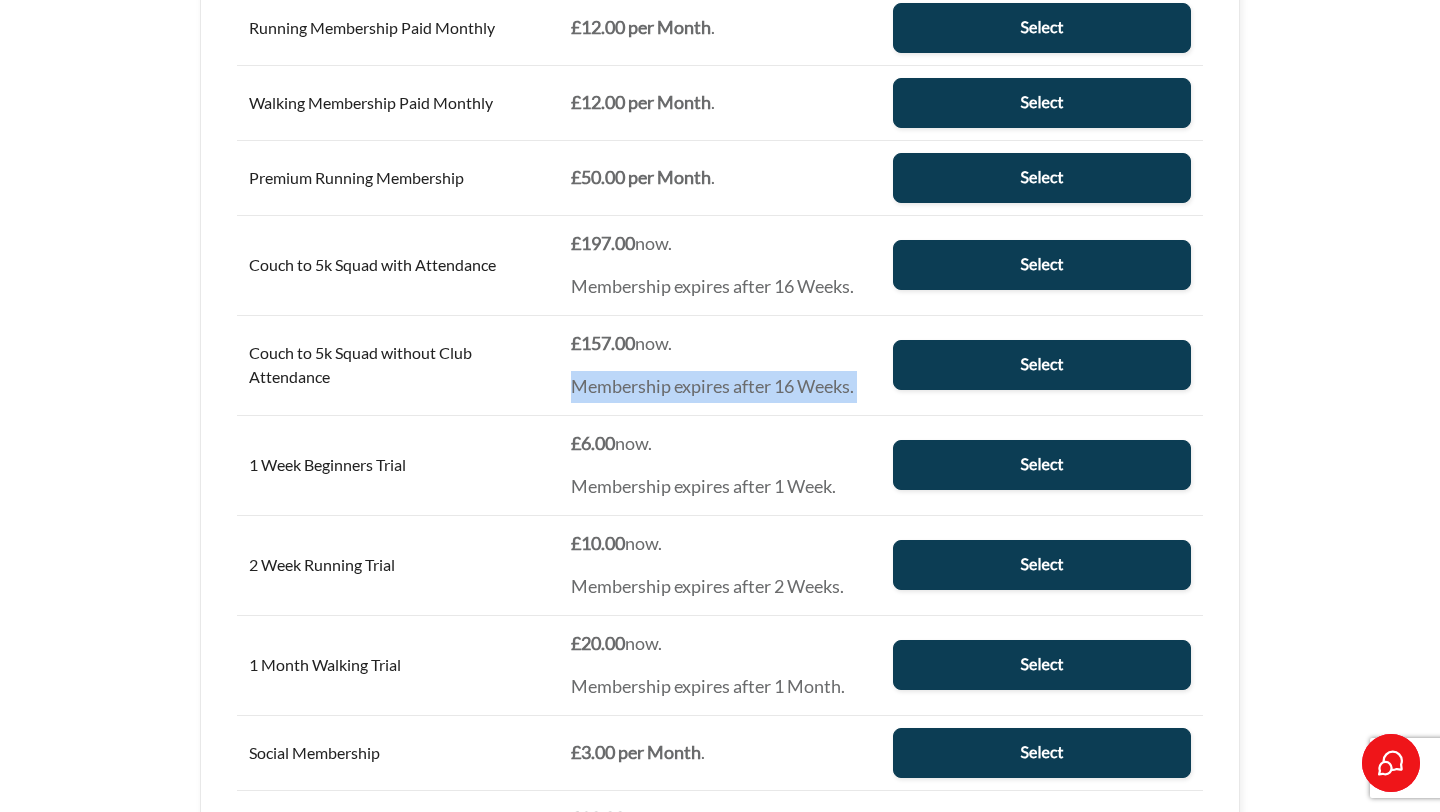 click on "Membership expires after 16 Weeks." at bounding box center (720, 387) 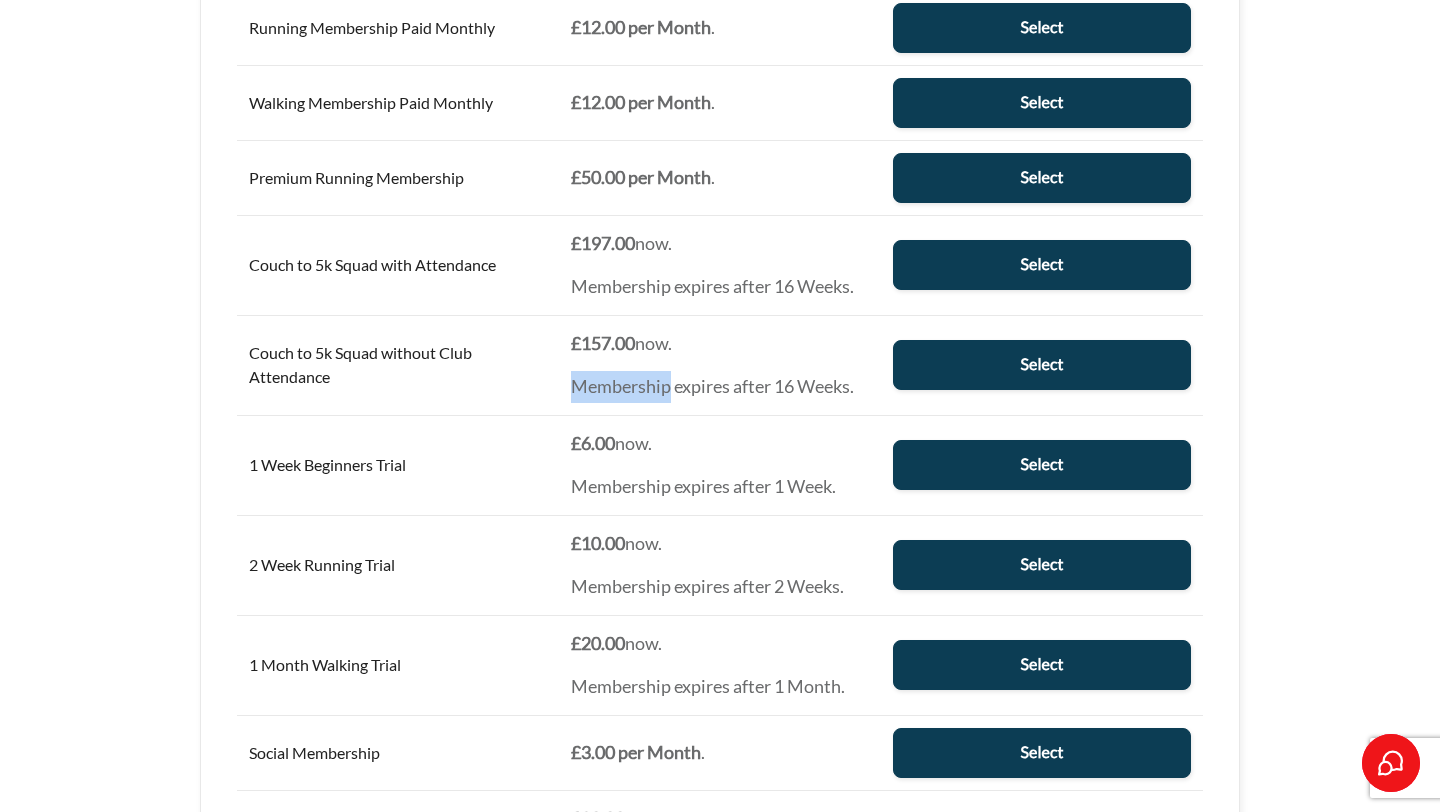 click on "Membership expires after 16 Weeks." at bounding box center (720, 387) 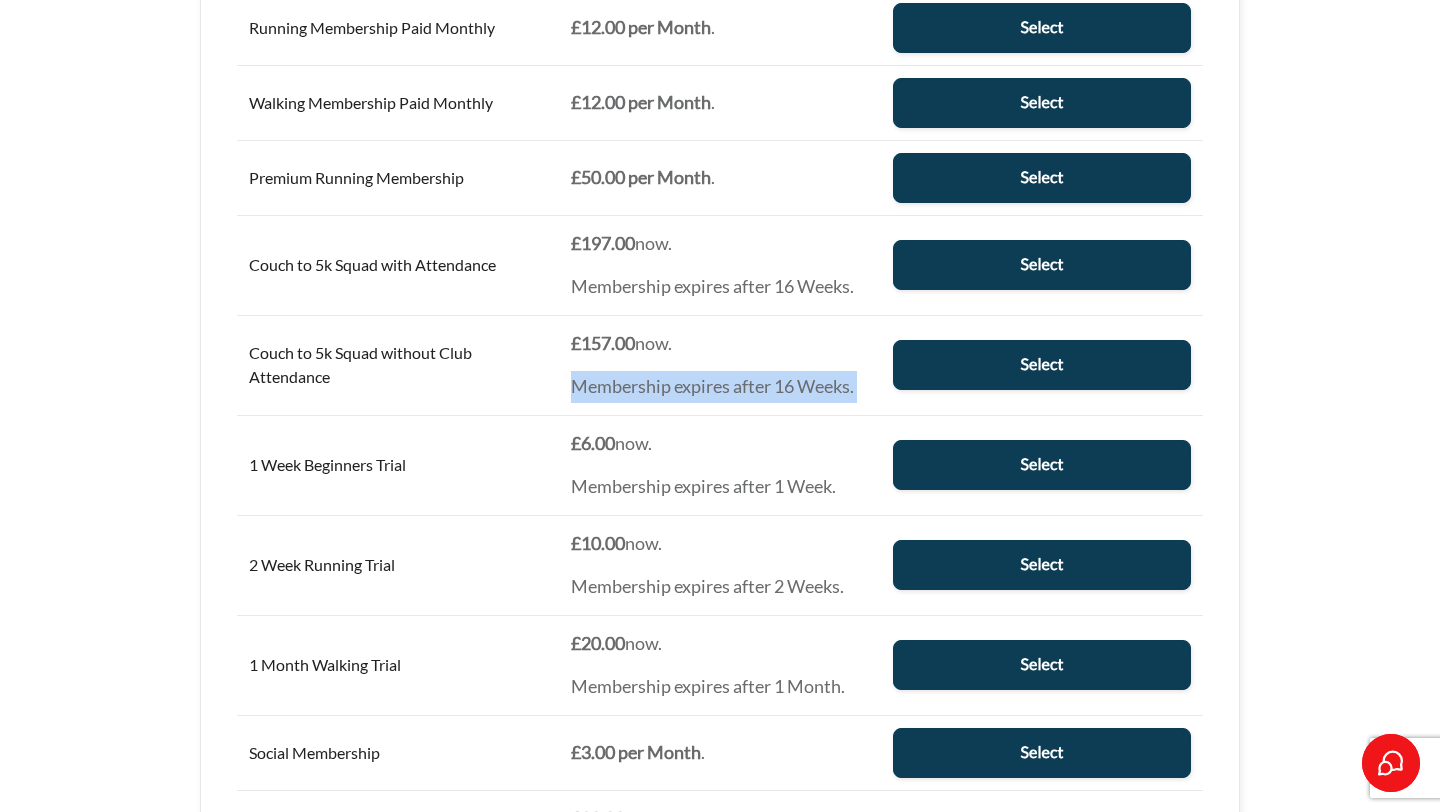 click on "Membership expires after 16 Weeks." at bounding box center [720, 387] 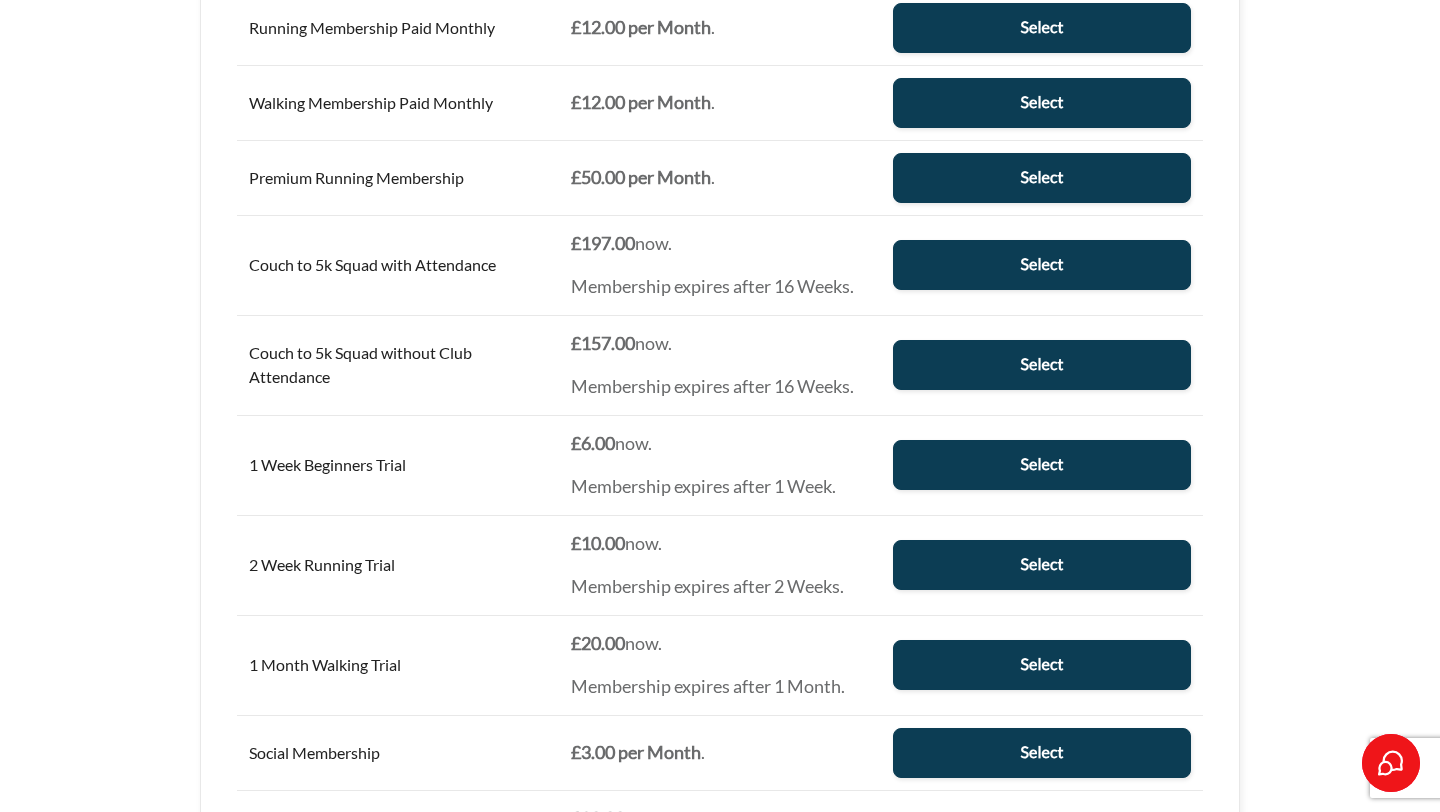 click on "Membership expires after 16 Weeks." at bounding box center (720, 287) 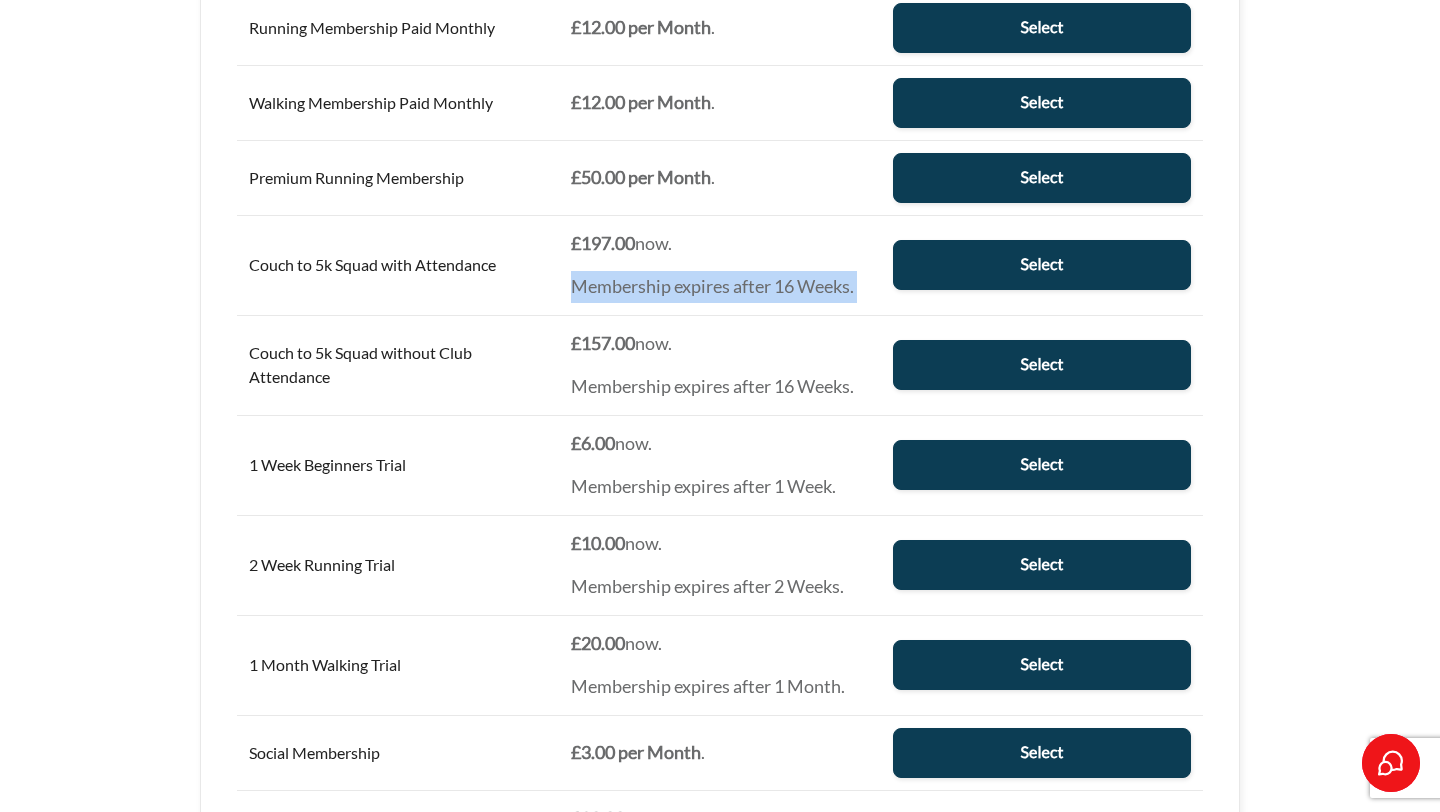 click on "Membership expires after 16 Weeks." at bounding box center (720, 287) 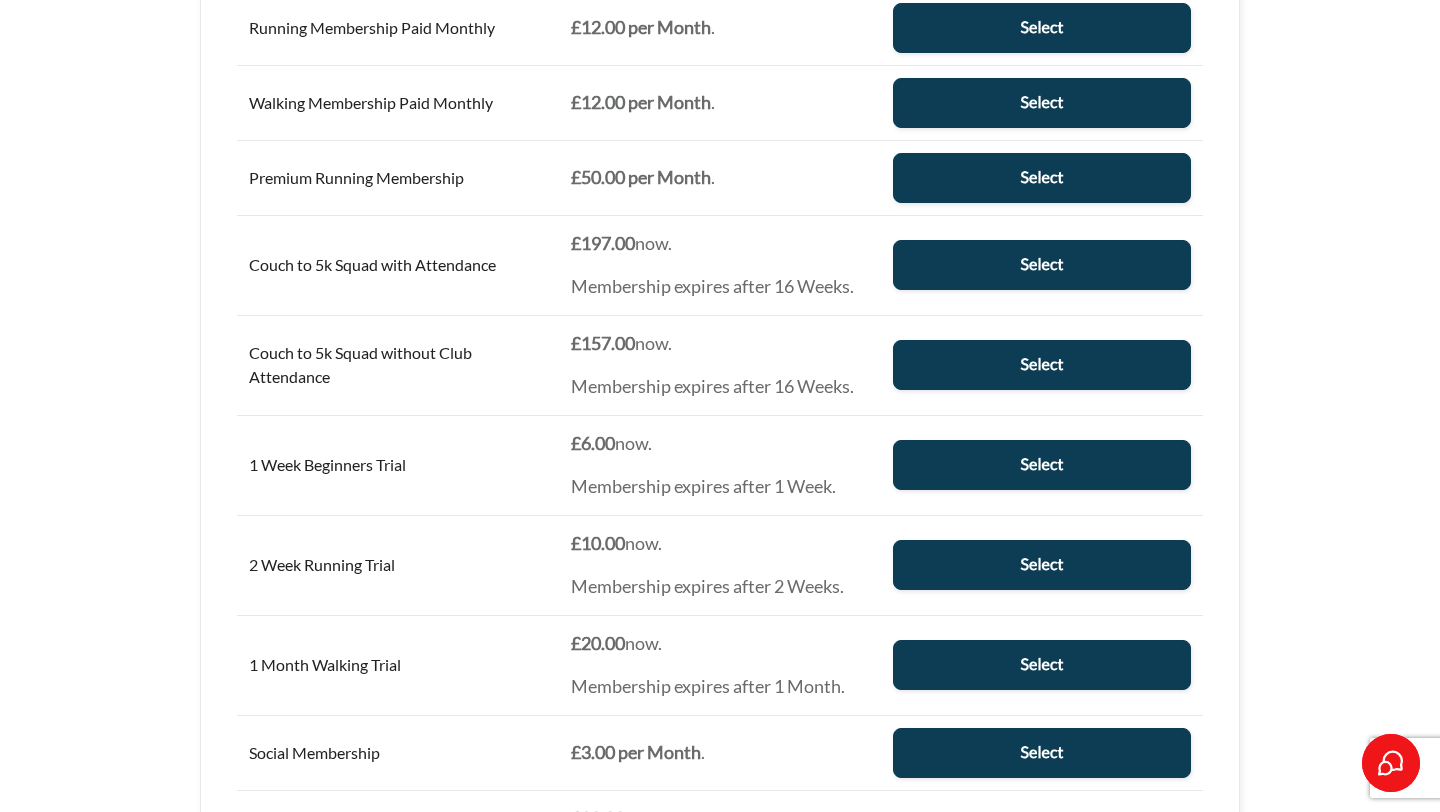 click on "Main Group
You may select only one level from this group.
Level
Price
Action
3 Week Walking Trial
£15.00  now.
Membership expires after 3 Weeks.
Select
3 Week Beginners Trial
£18.00  now.
Membership expires after 3 Weeks.
Select
3 Week Running Trial
£15.00  now.
Membership expires after 3 Weeks. ." at bounding box center [720, 153] 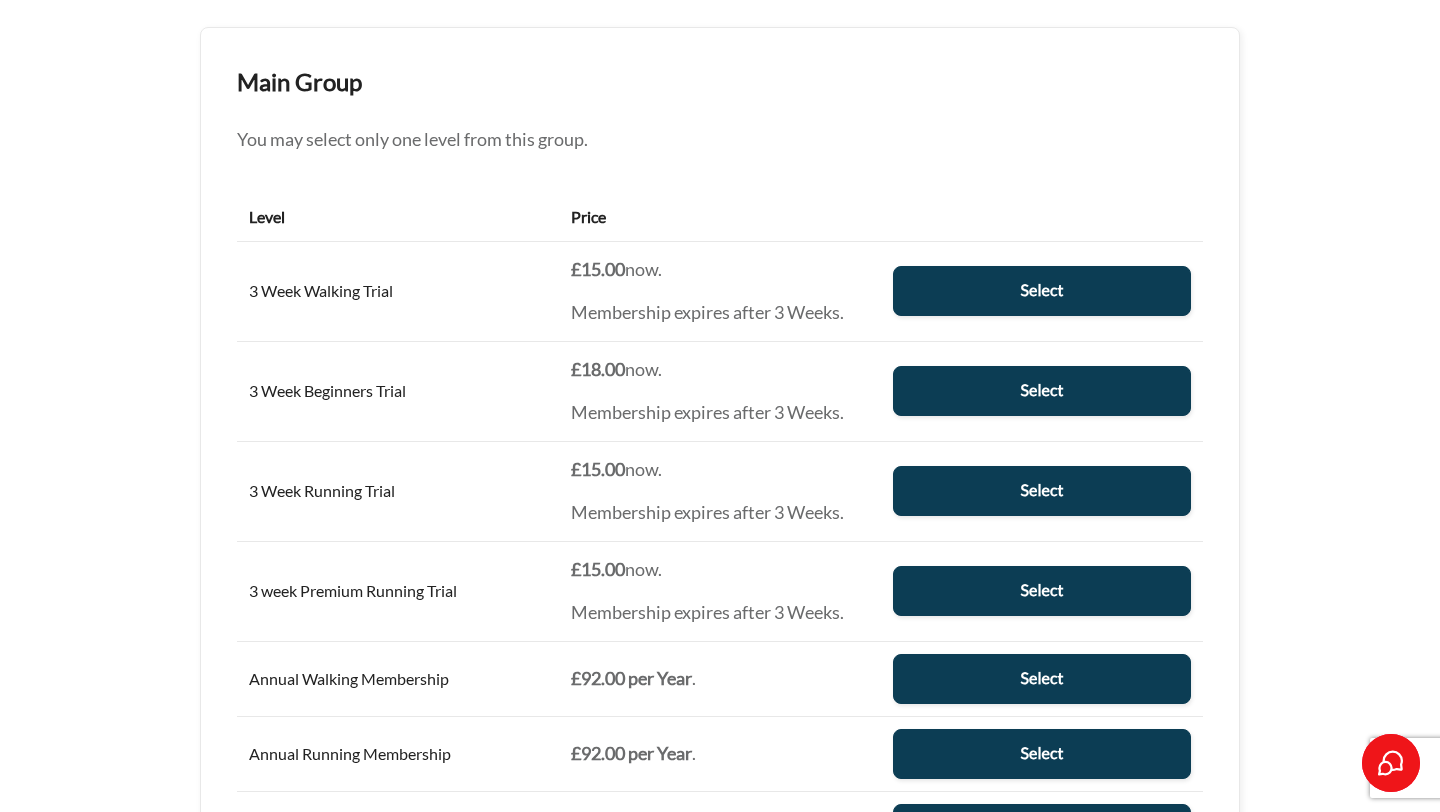 scroll, scrollTop: 0, scrollLeft: 0, axis: both 